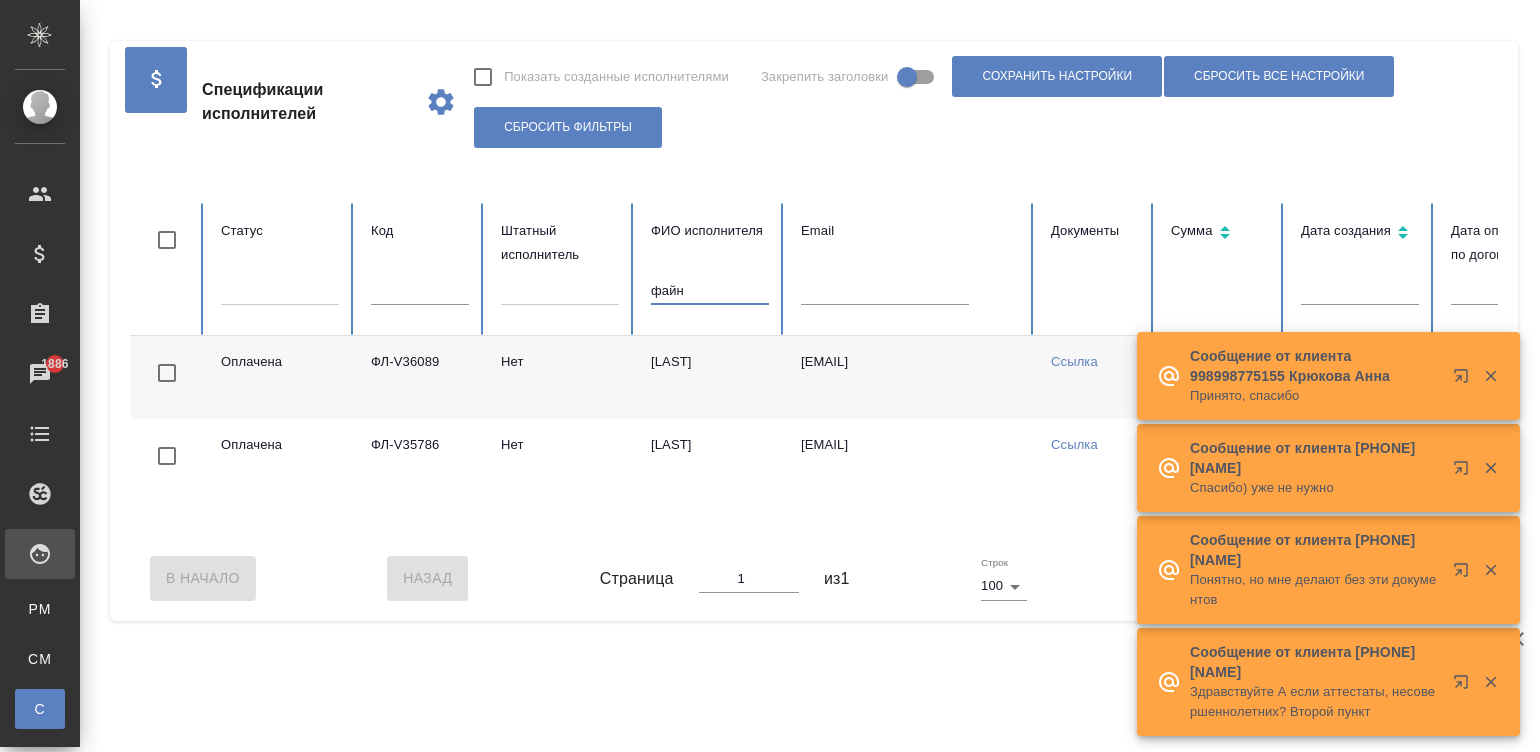 scroll, scrollTop: 0, scrollLeft: 0, axis: both 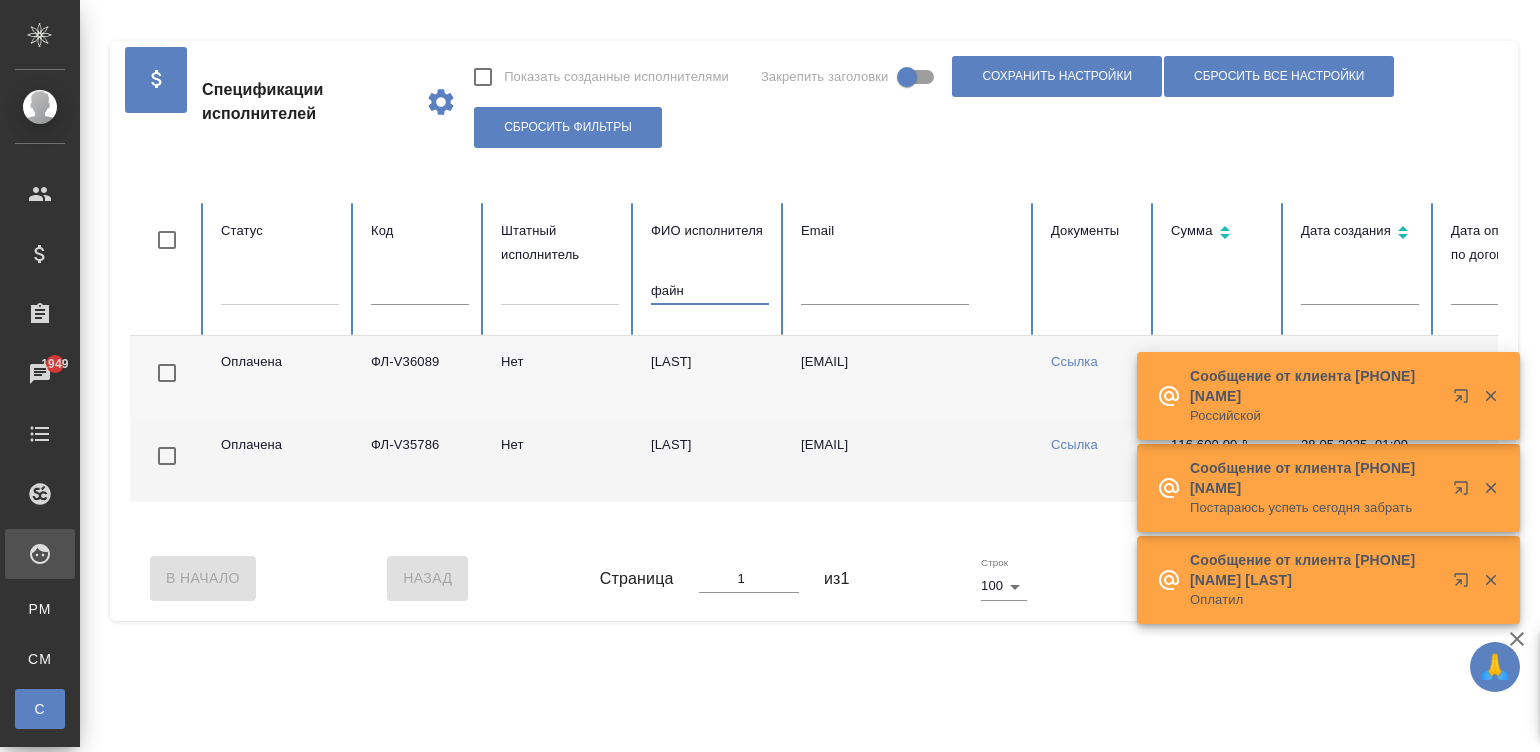 click on "[EMAIL]" at bounding box center [910, 460] 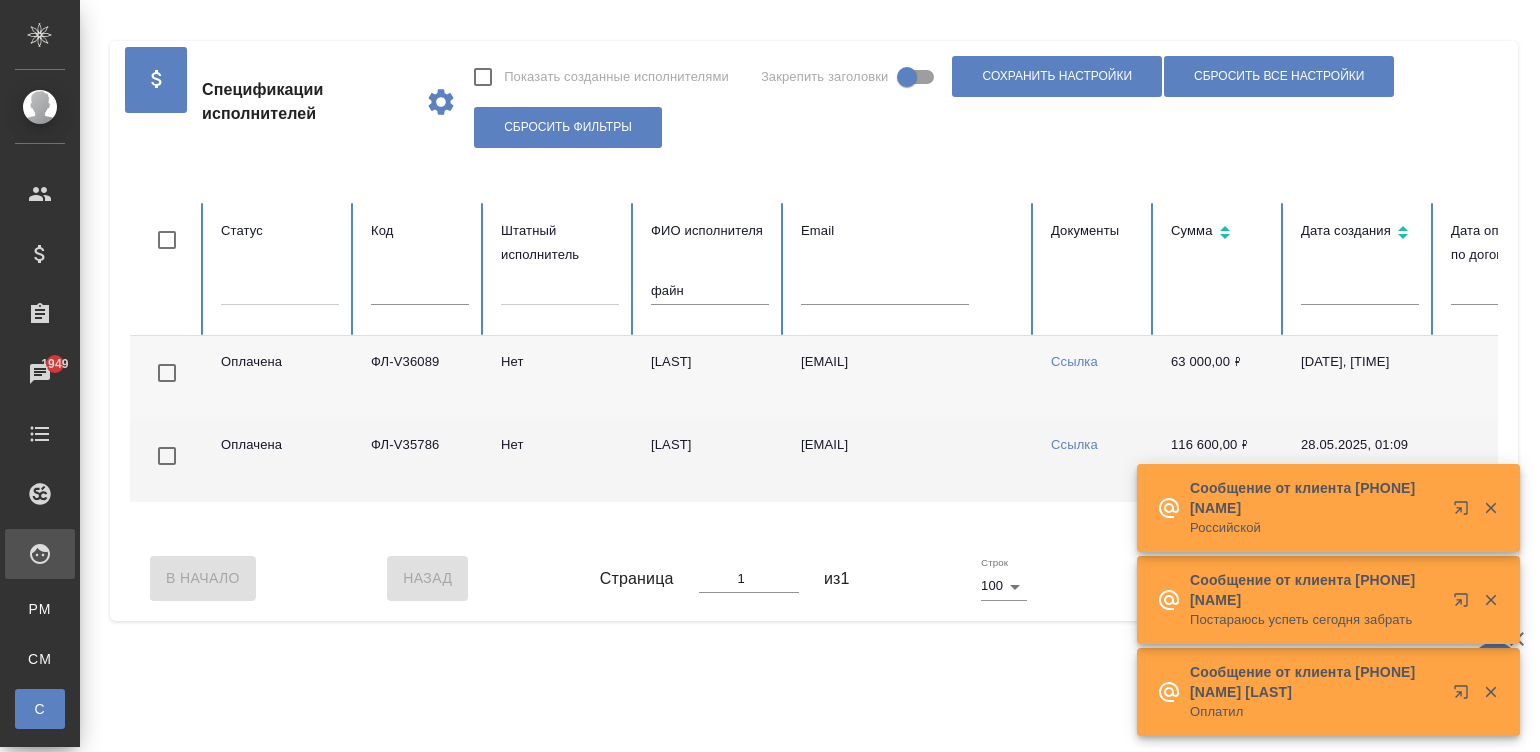 click on "[EMAIL]" at bounding box center (910, 460) 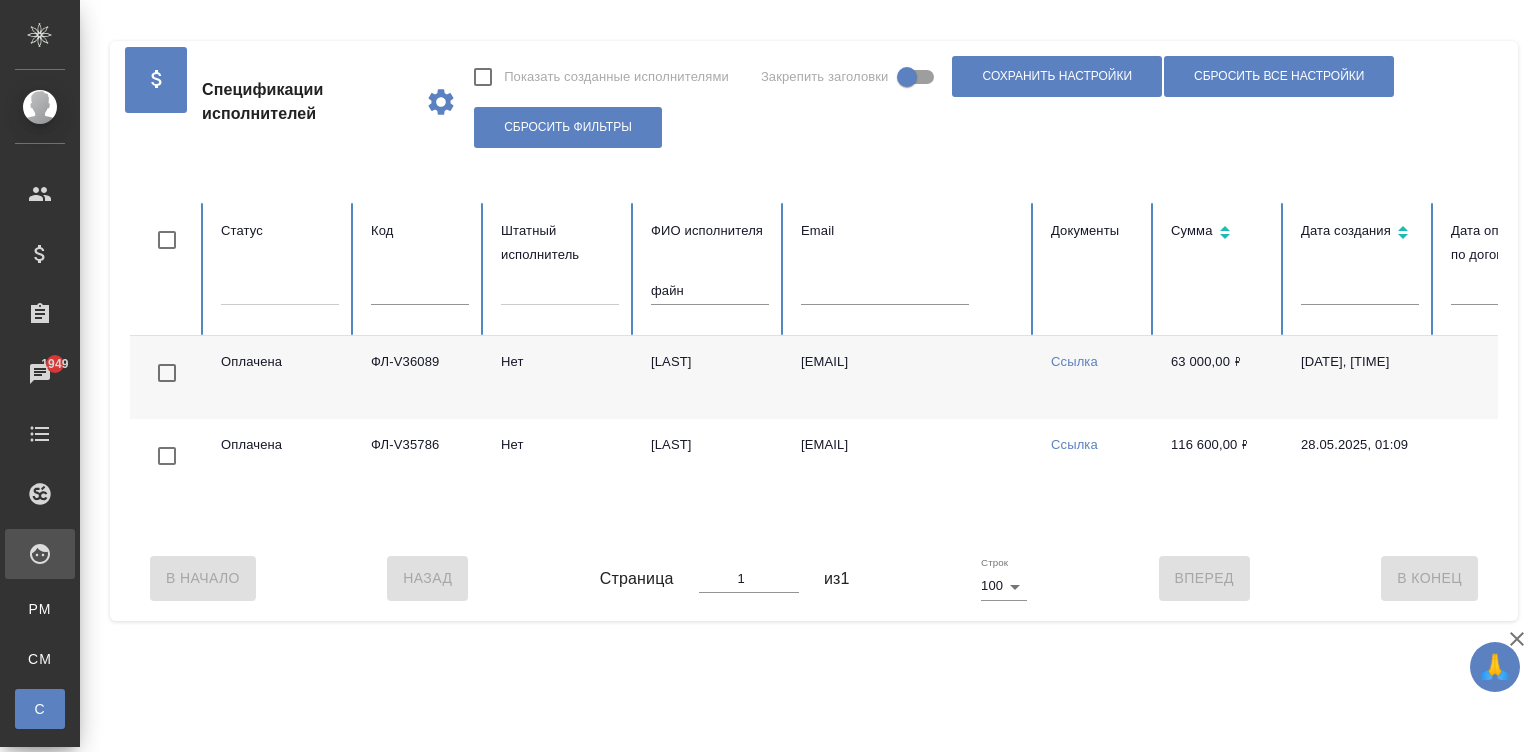 click on "файн" at bounding box center [710, 291] 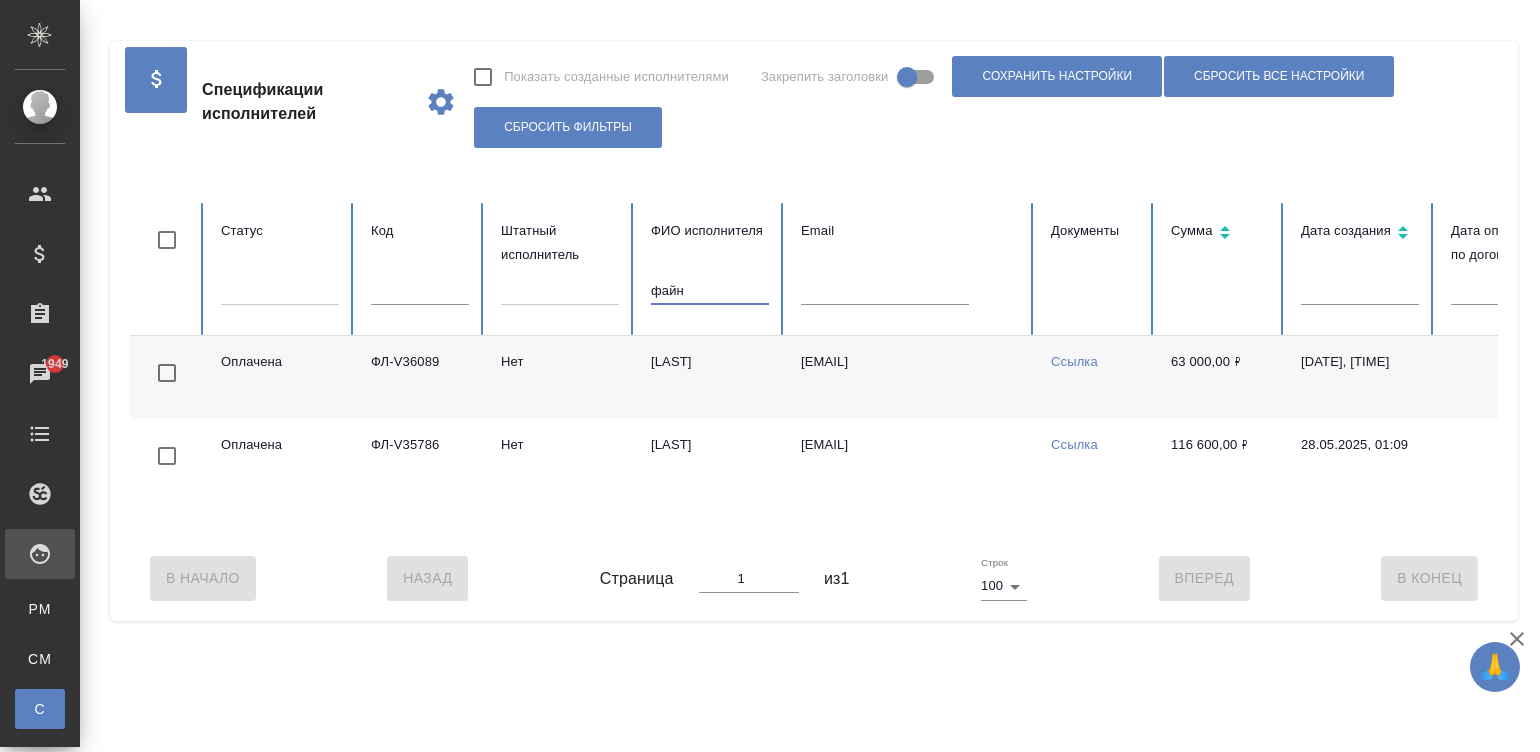 click on "файн" at bounding box center (710, 291) 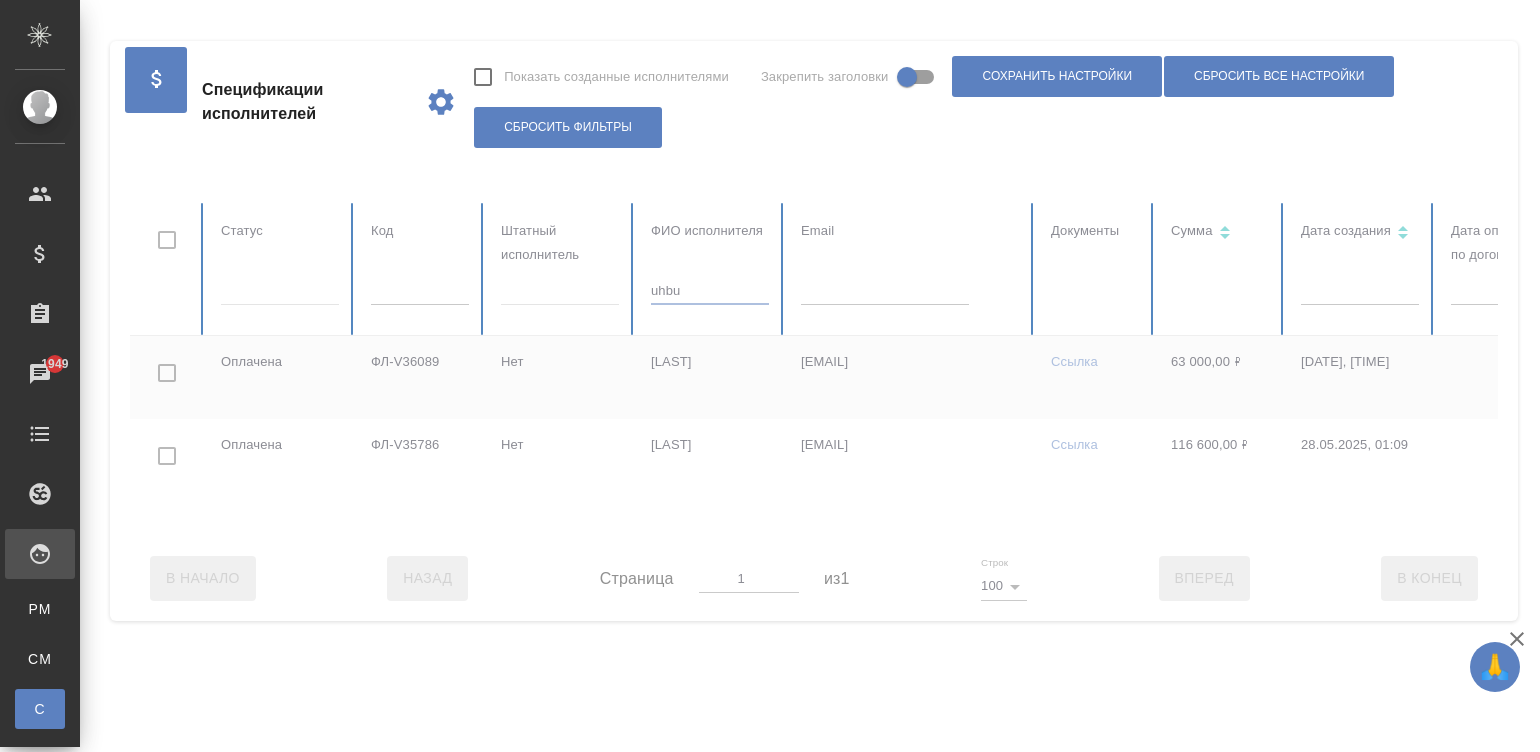 type on "uhb" 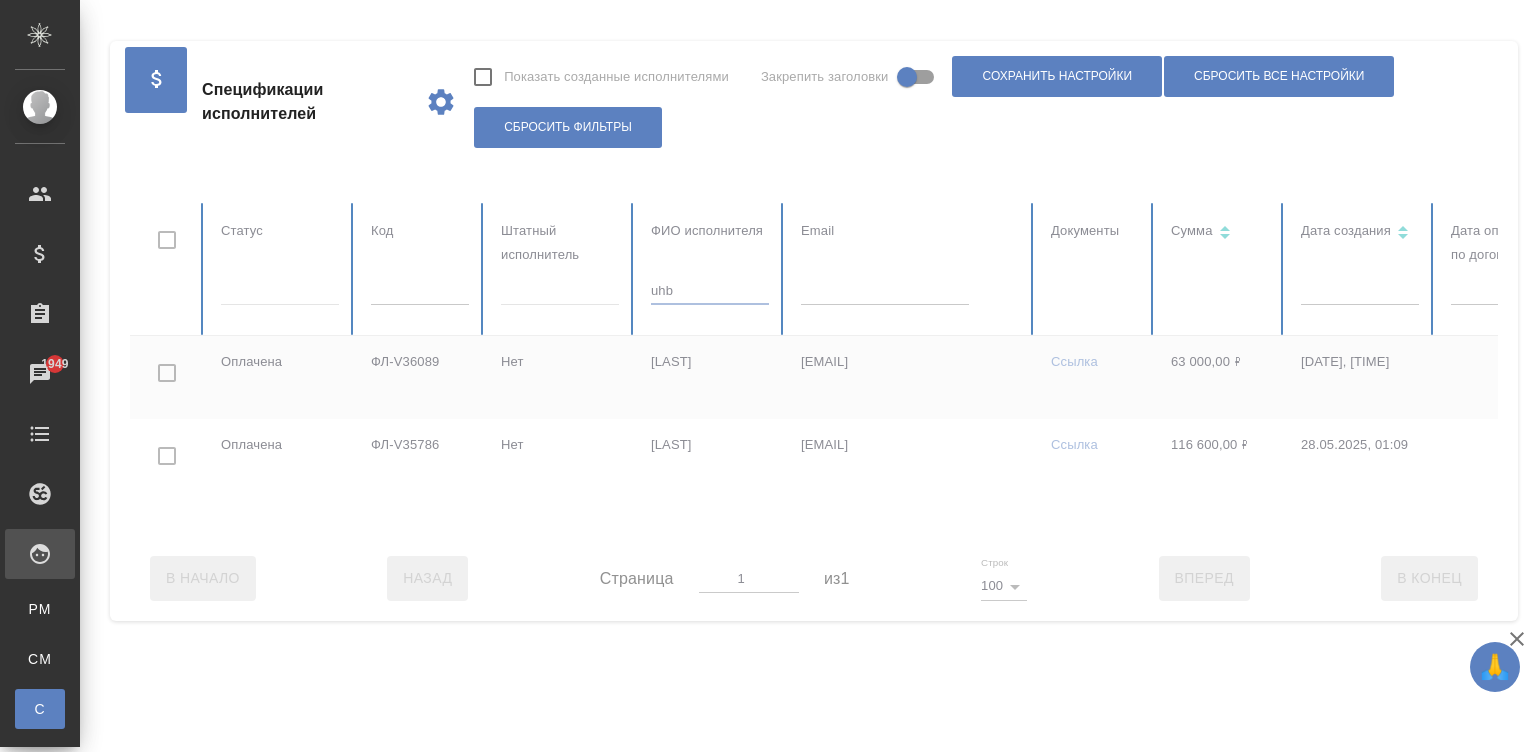 checkbox on "true" 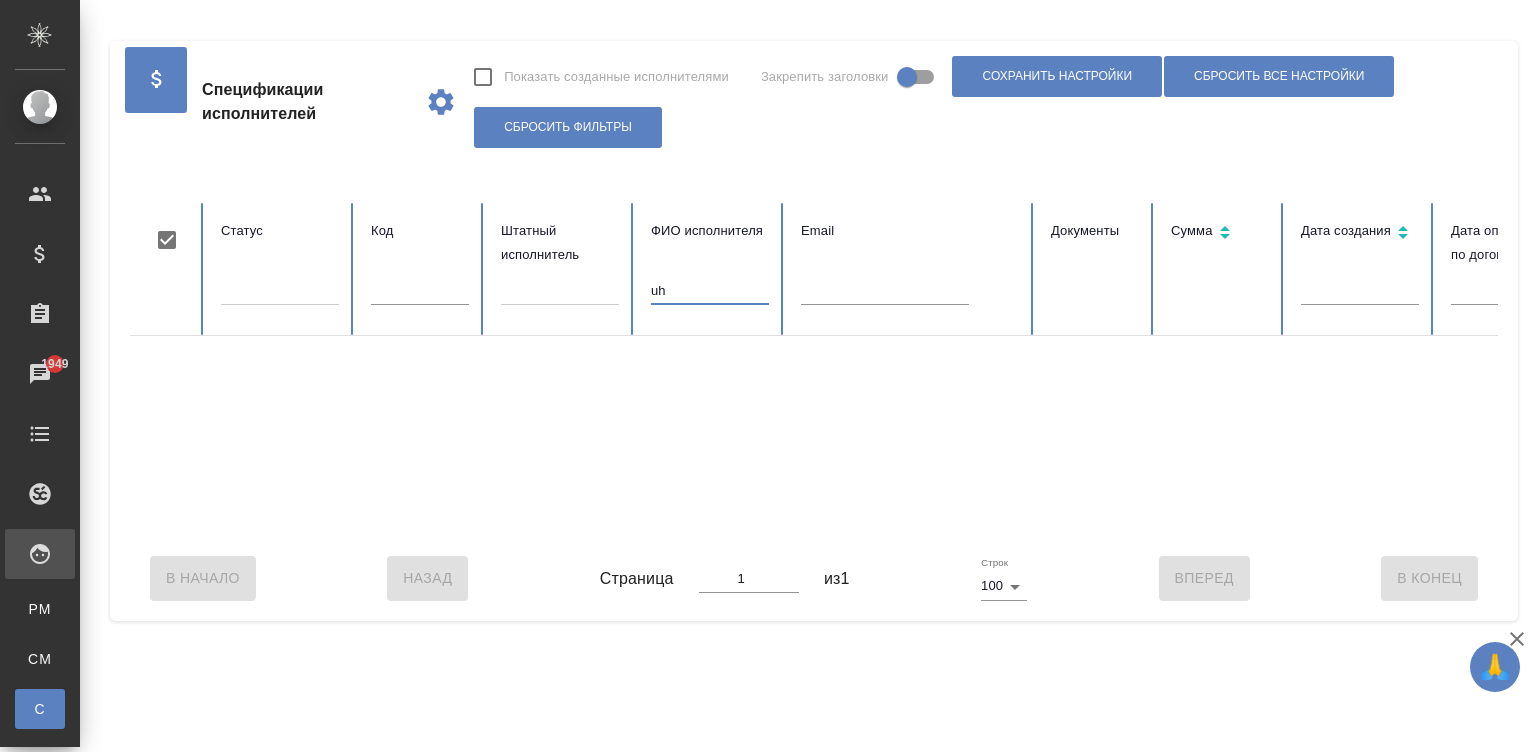 type on "u" 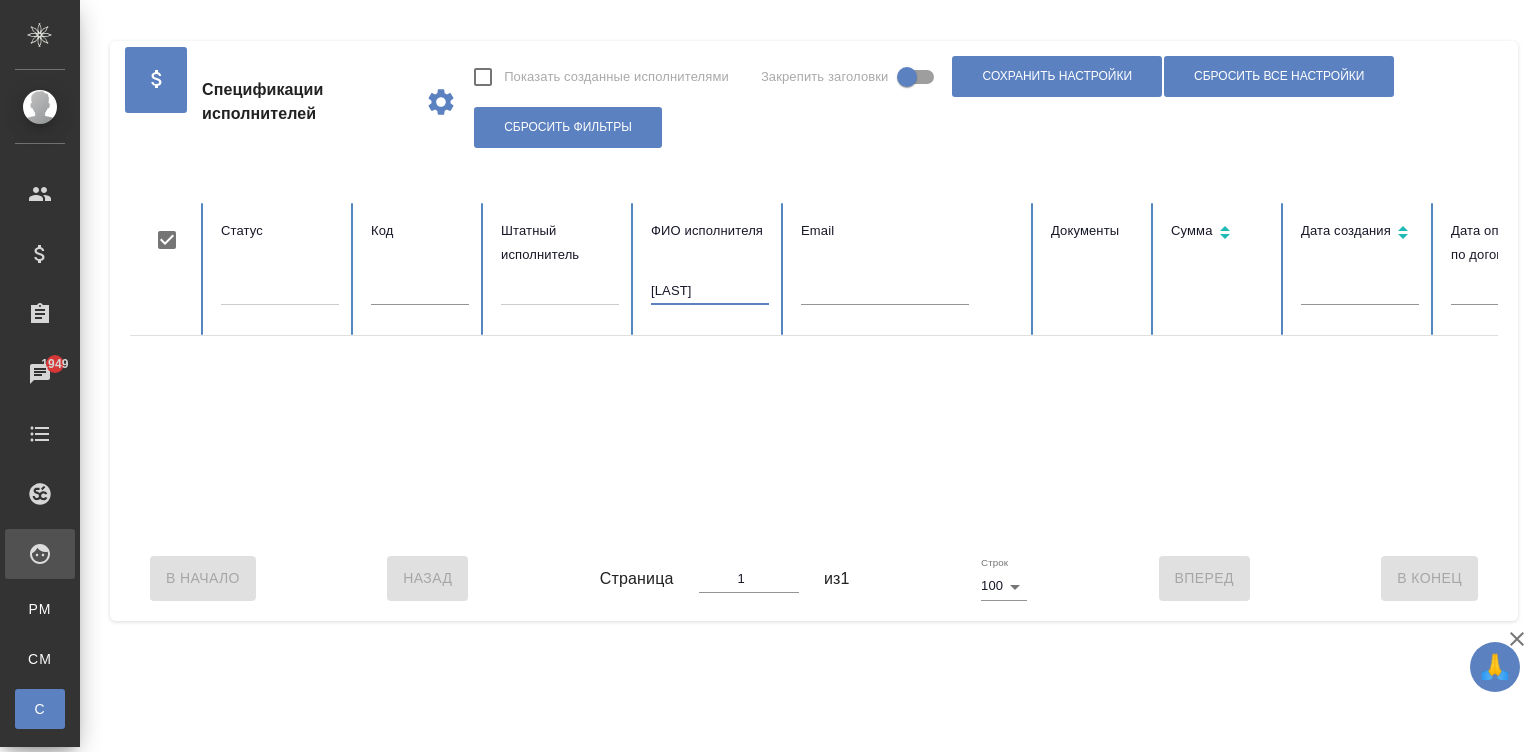 type on "зенкова" 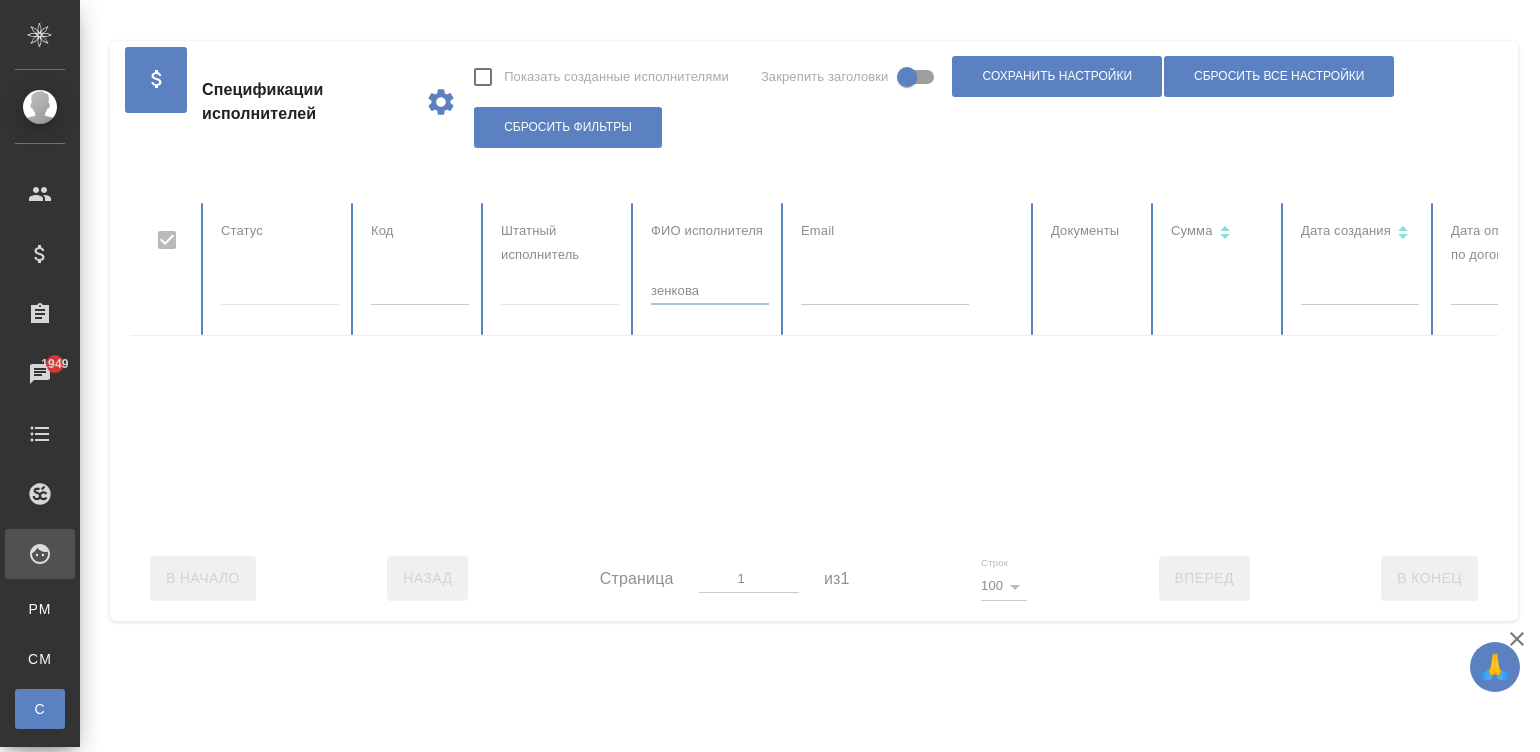 checkbox on "false" 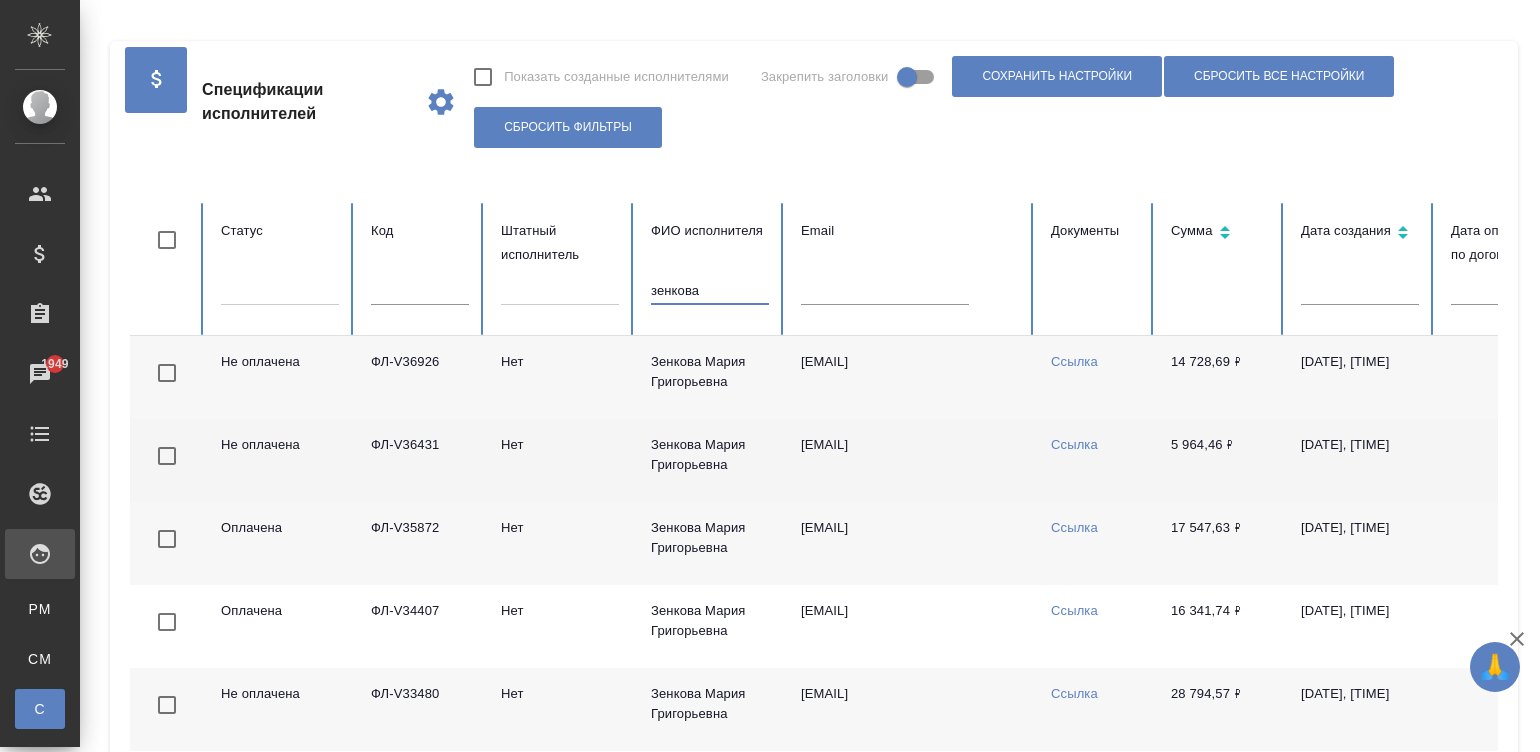 type on "зенкова" 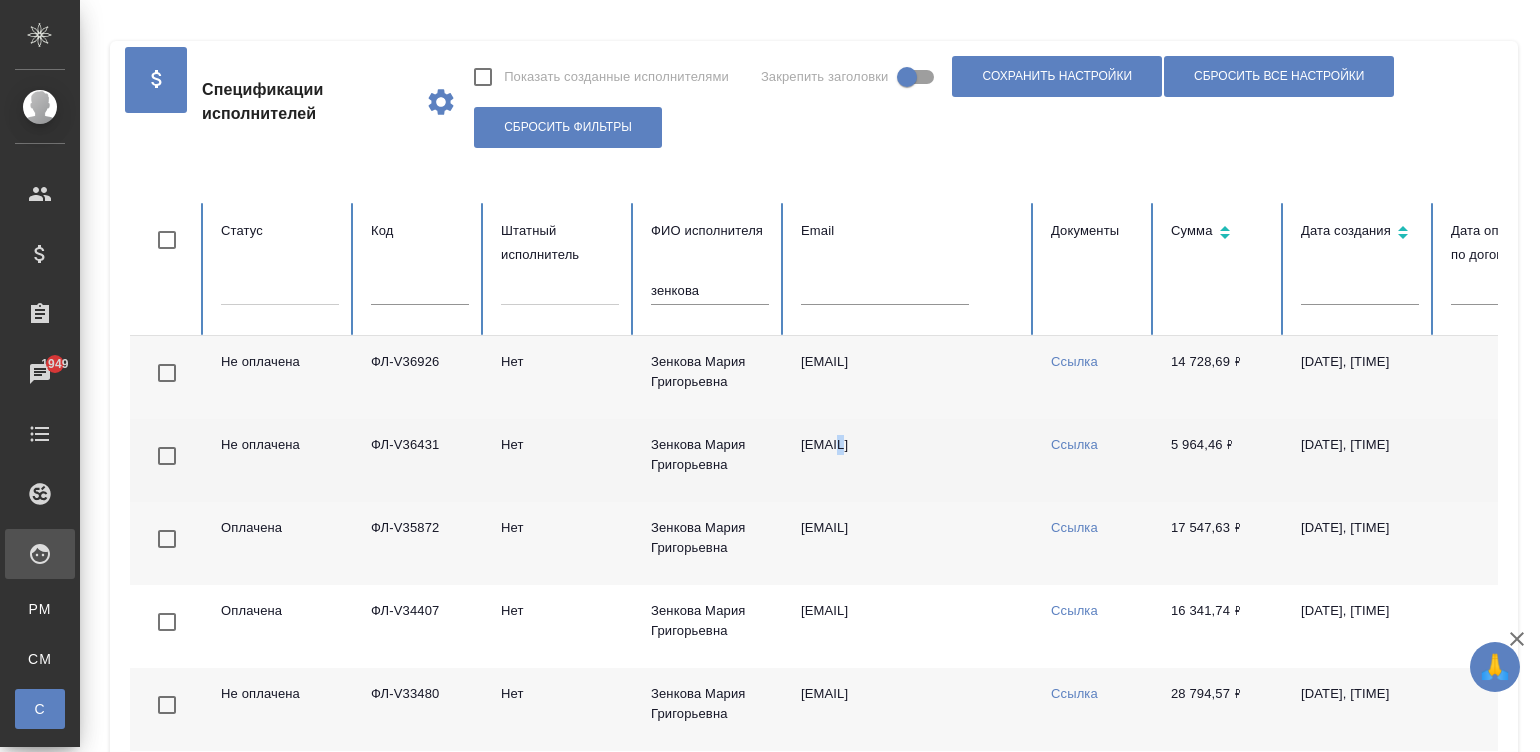 click on "[EMAIL]" at bounding box center (910, 460) 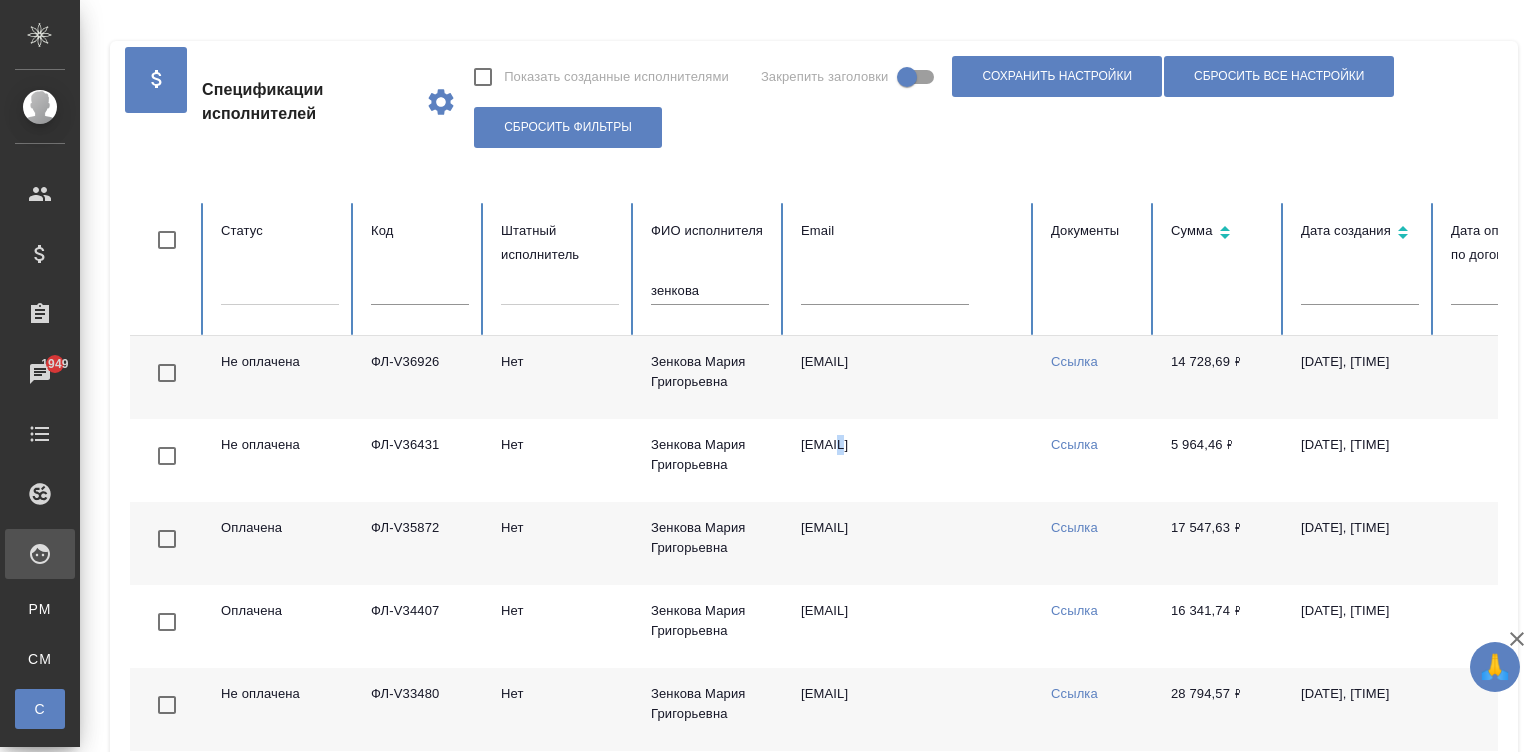 click on "зенкова" at bounding box center [710, 291] 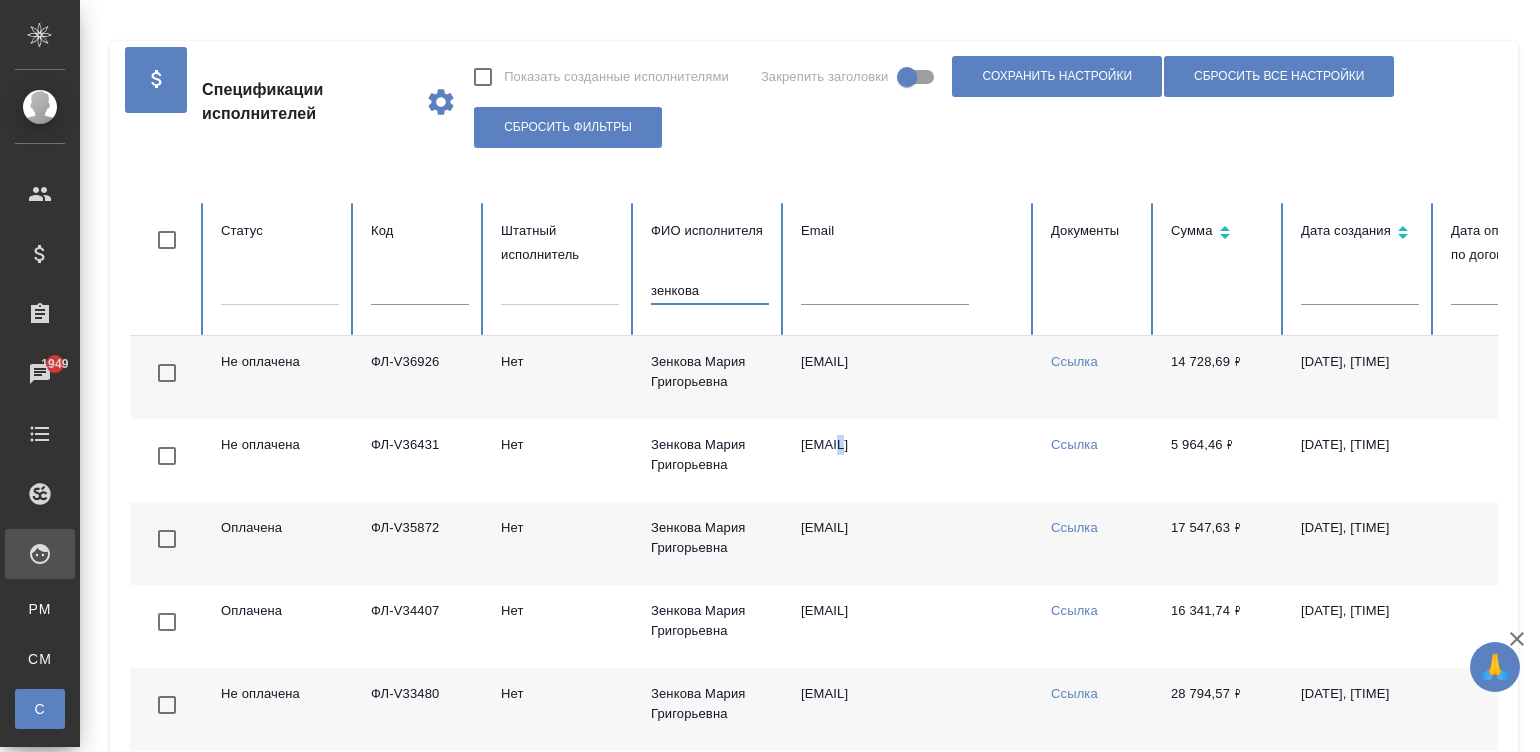 drag, startPoint x: 693, startPoint y: 293, endPoint x: 675, endPoint y: 289, distance: 18.439089 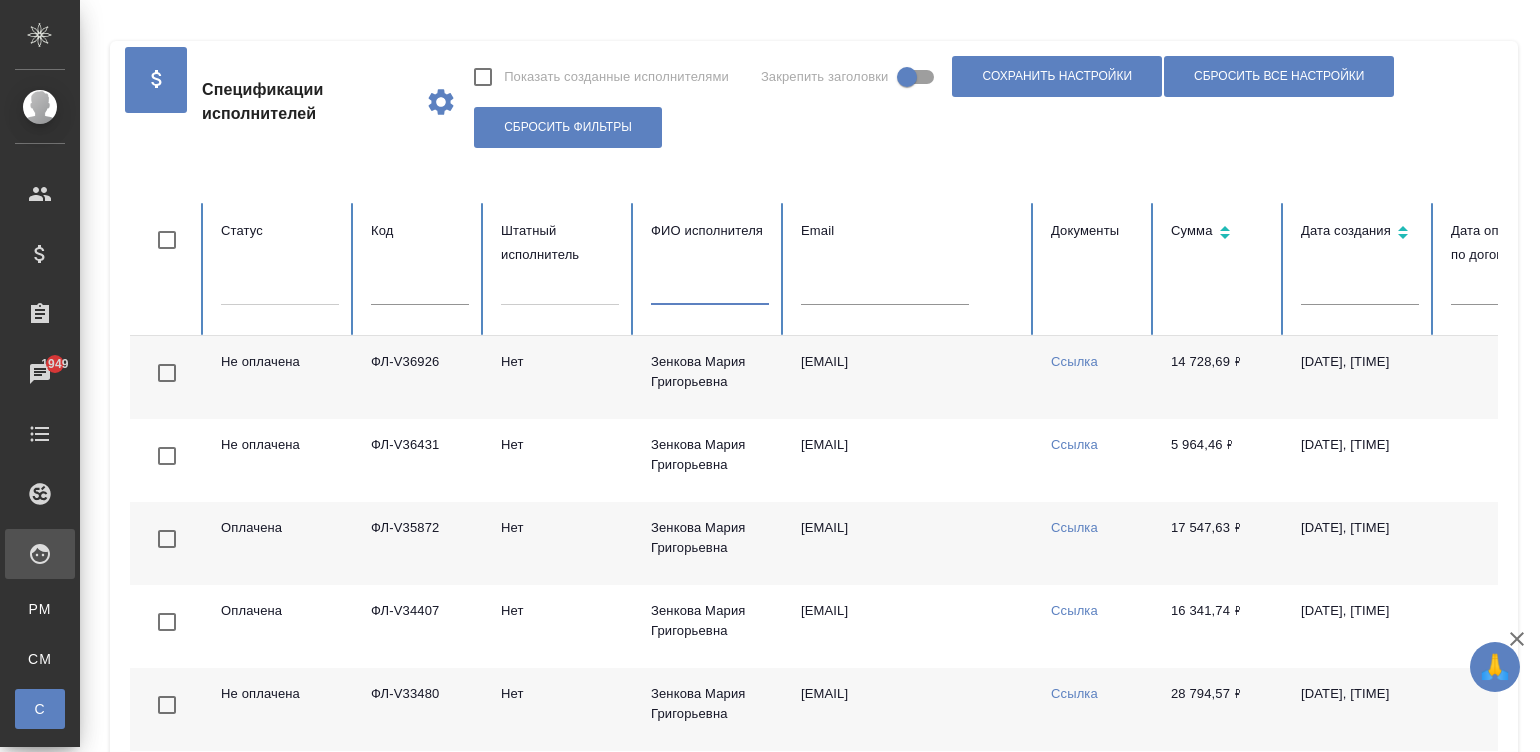 type 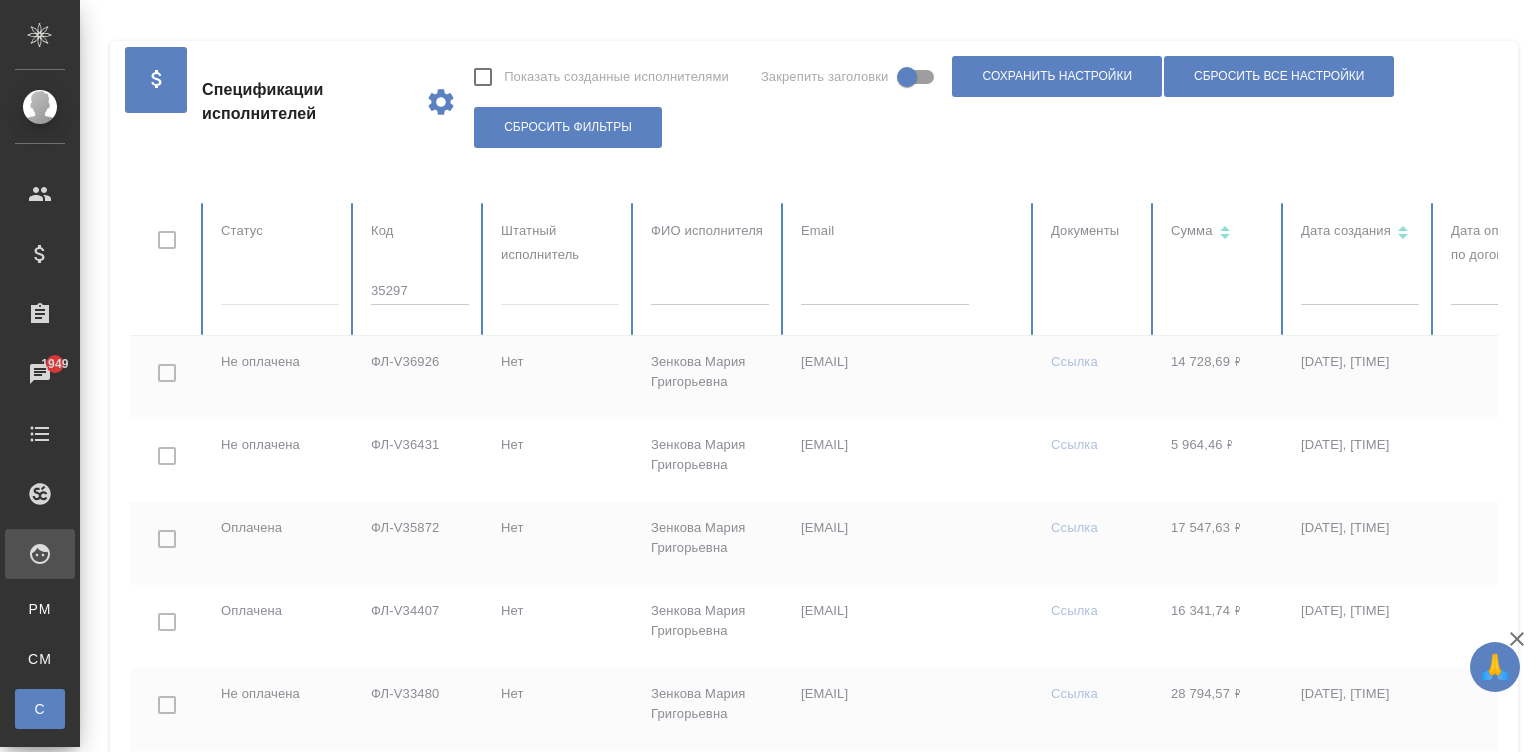 click at bounding box center [1201, 3477] 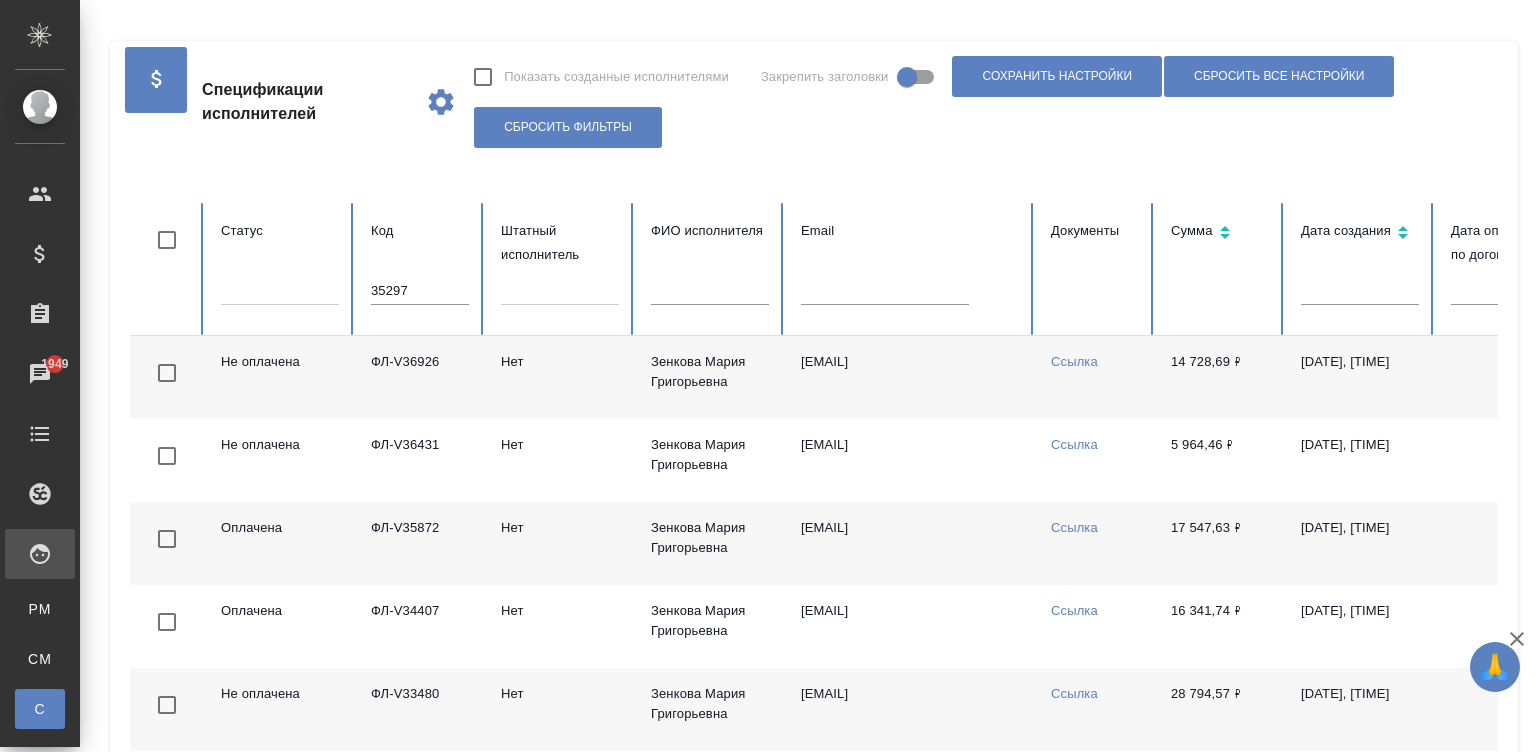 click on "35297" at bounding box center [420, 291] 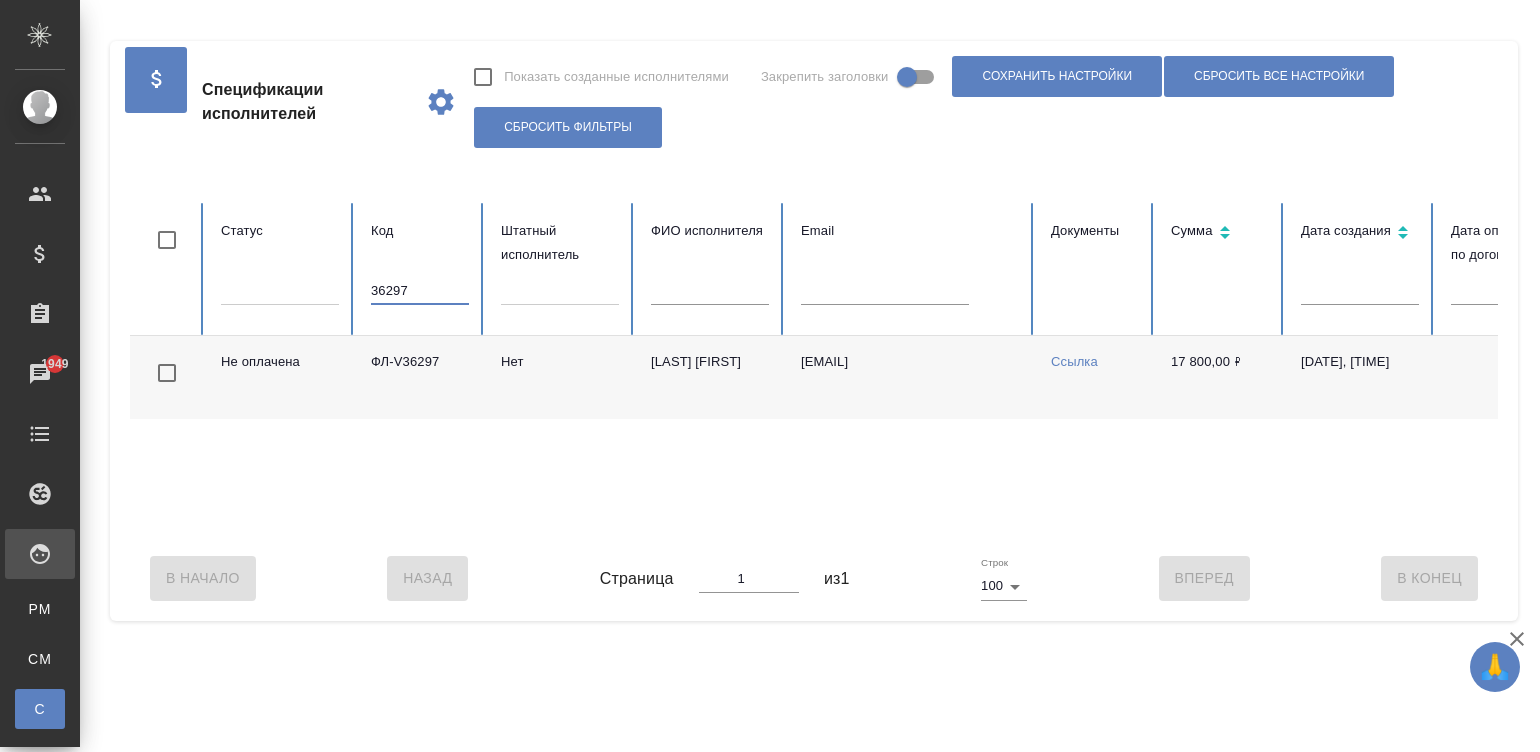 scroll, scrollTop: 0, scrollLeft: 773, axis: horizontal 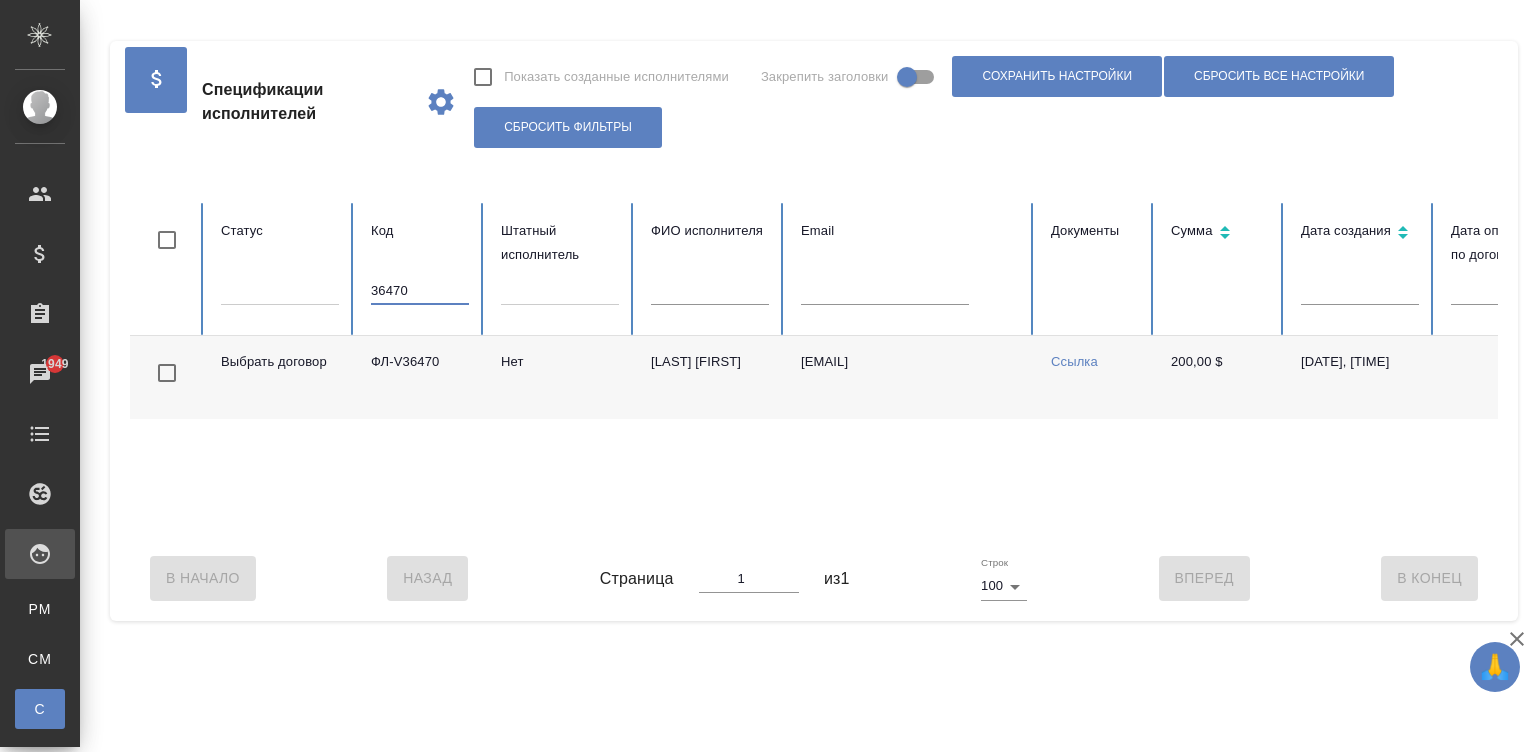 click on "[EMAIL]" at bounding box center [910, 377] 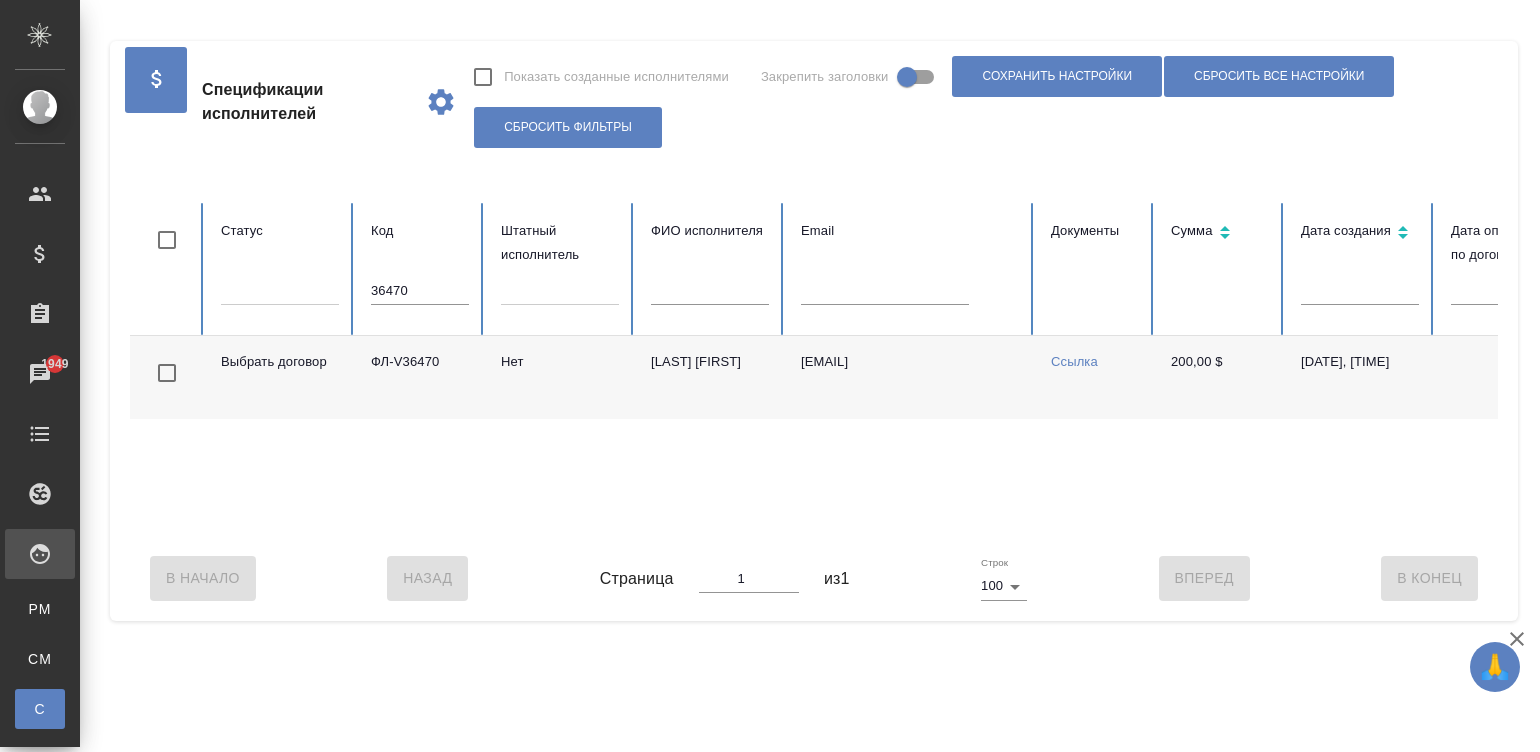 click on "[EMAIL]" at bounding box center [910, 377] 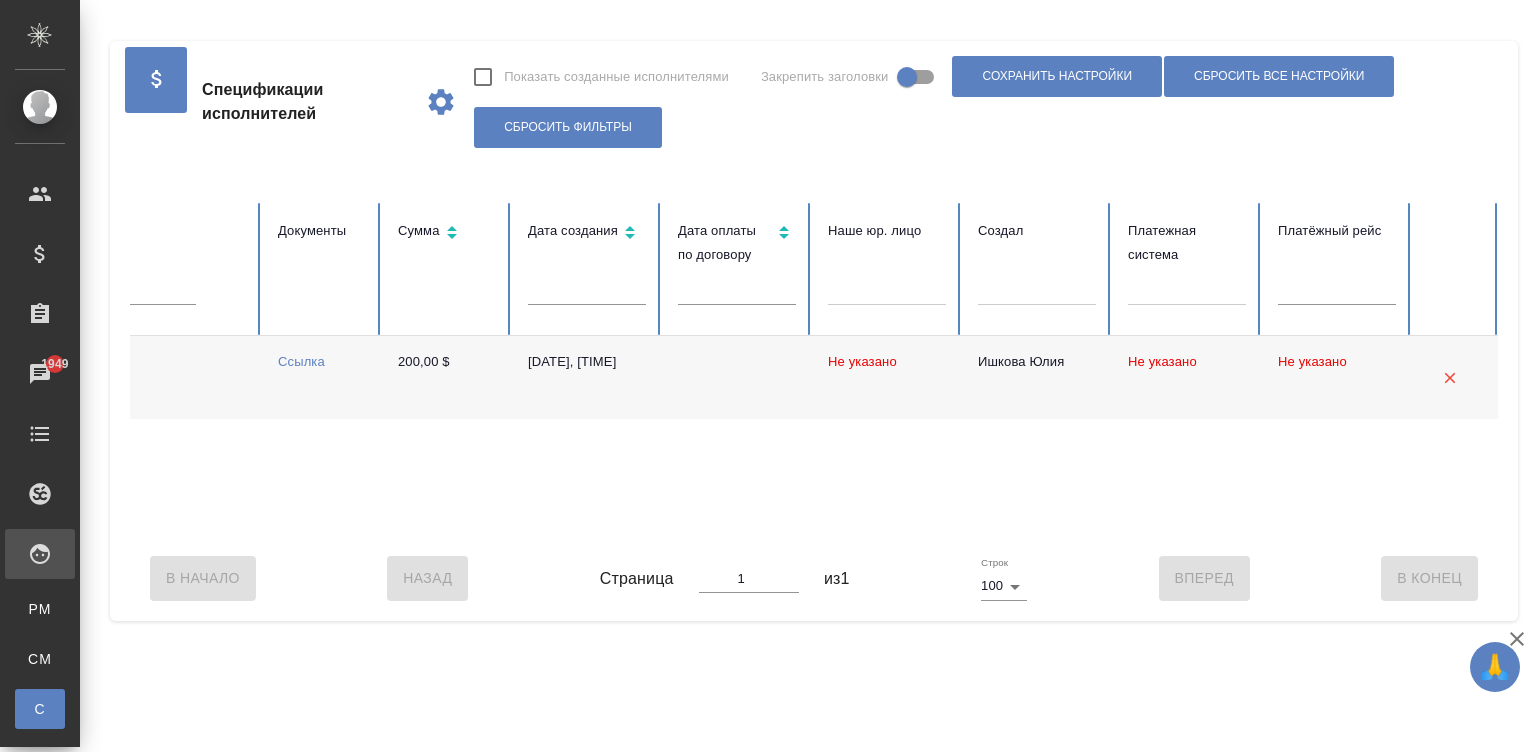 scroll, scrollTop: 0, scrollLeft: 0, axis: both 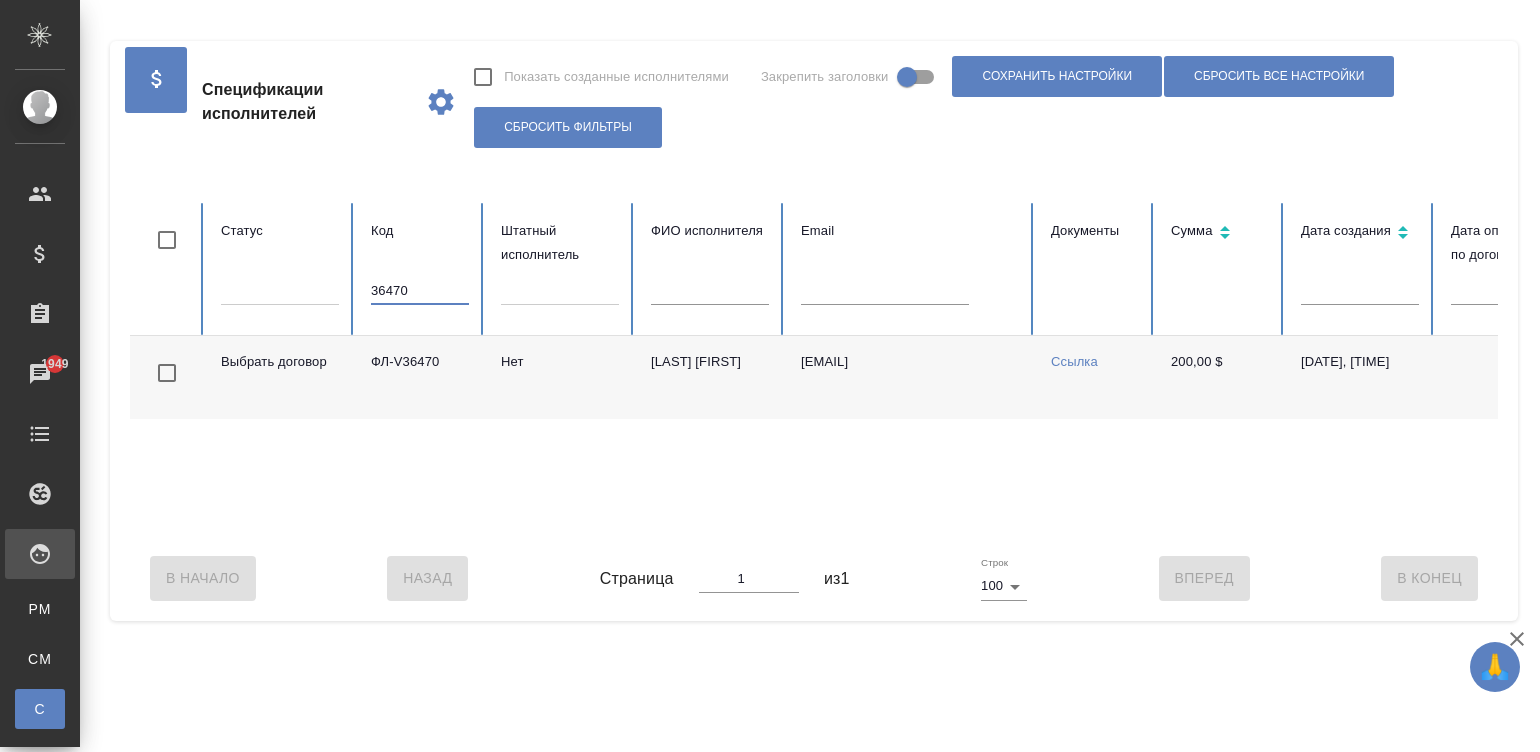 click on "36470" at bounding box center [420, 291] 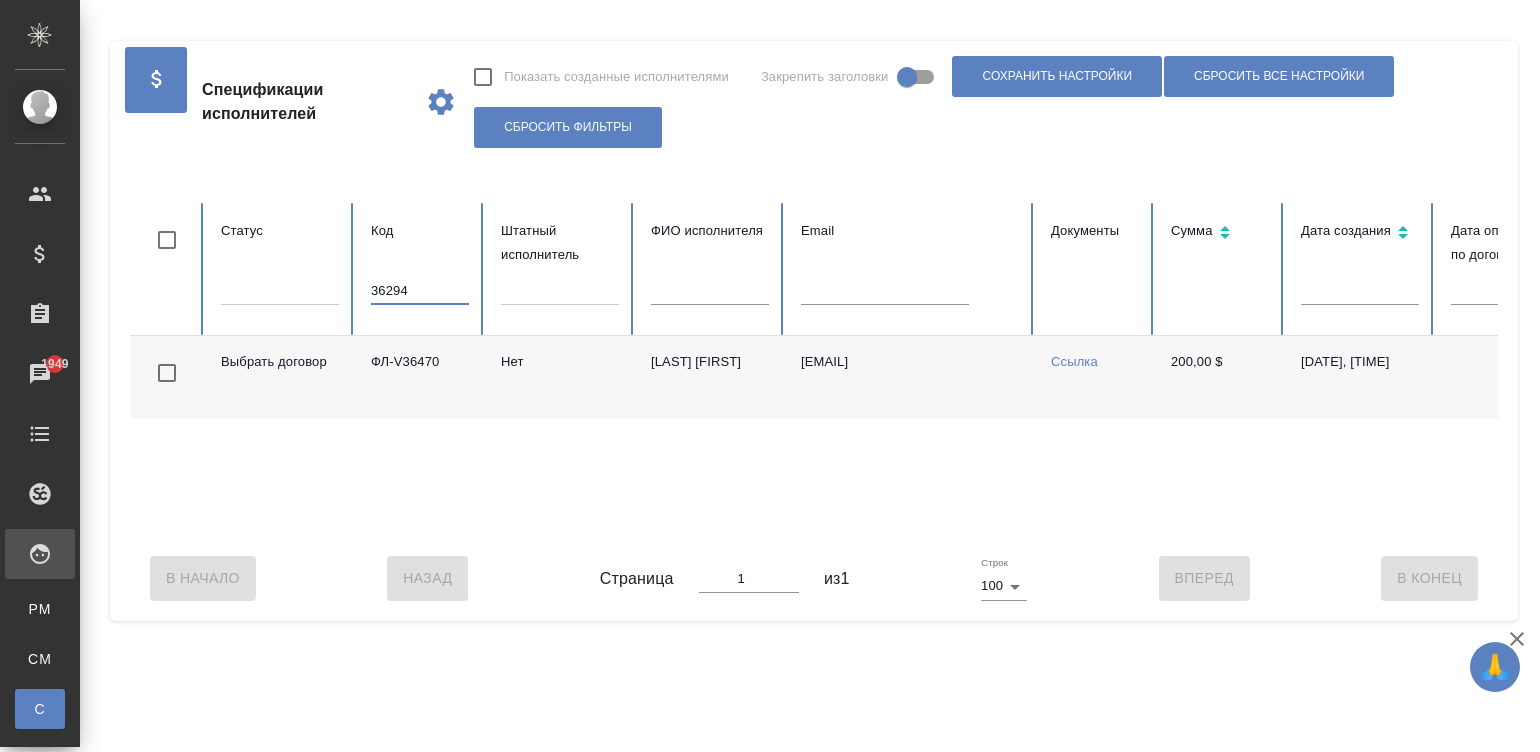 scroll, scrollTop: 0, scrollLeft: 773, axis: horizontal 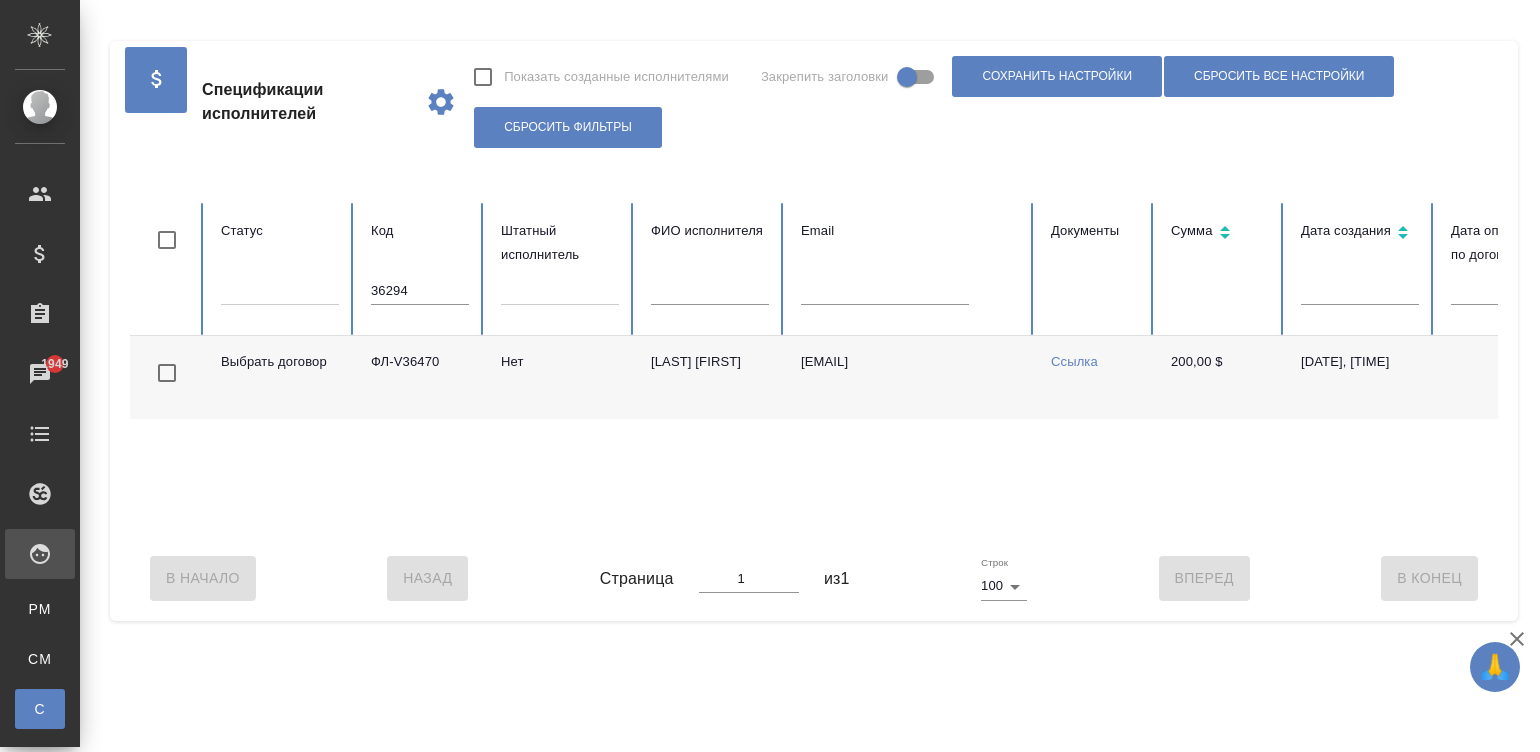 click on "Выбрать договор ФЛ-[ID] Нет [FIRST] [LAST] [EMAIL] Ссылка [PRICE] [DATE], [TIME] Не указано [LAST] [FIRST] Не указано Не указано" at bounding box center [1201, 436] 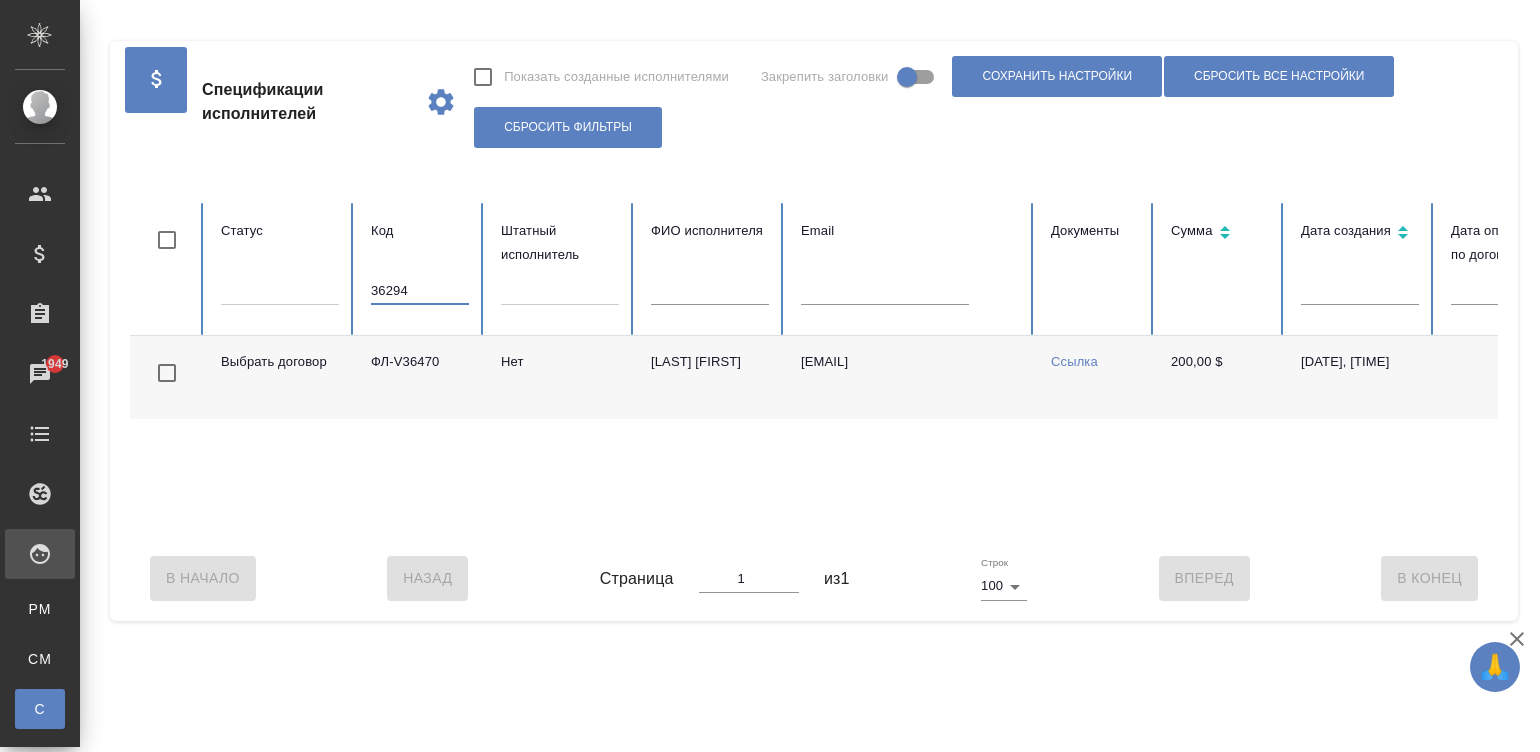 click on "36294" at bounding box center [420, 291] 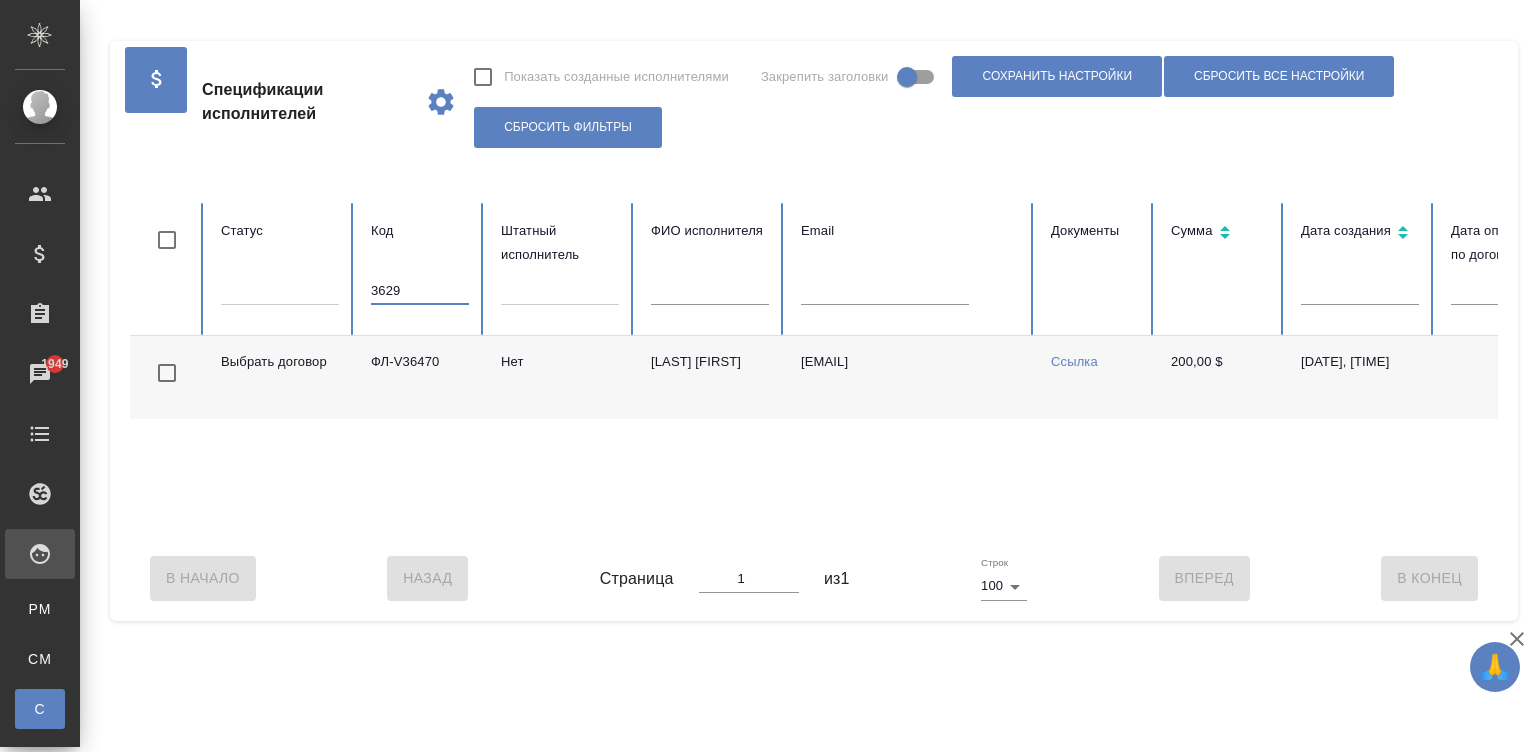 type on "36294" 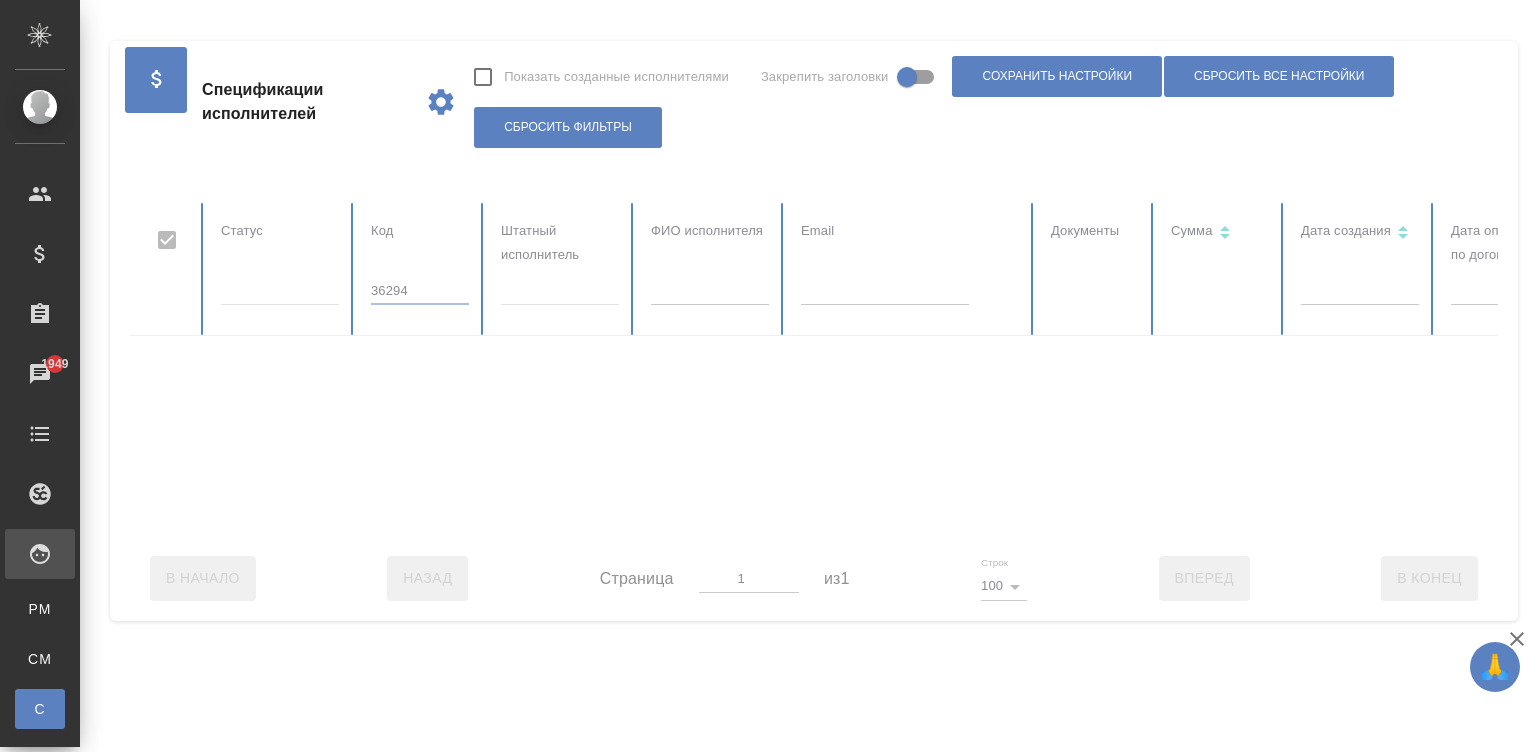 checkbox on "false" 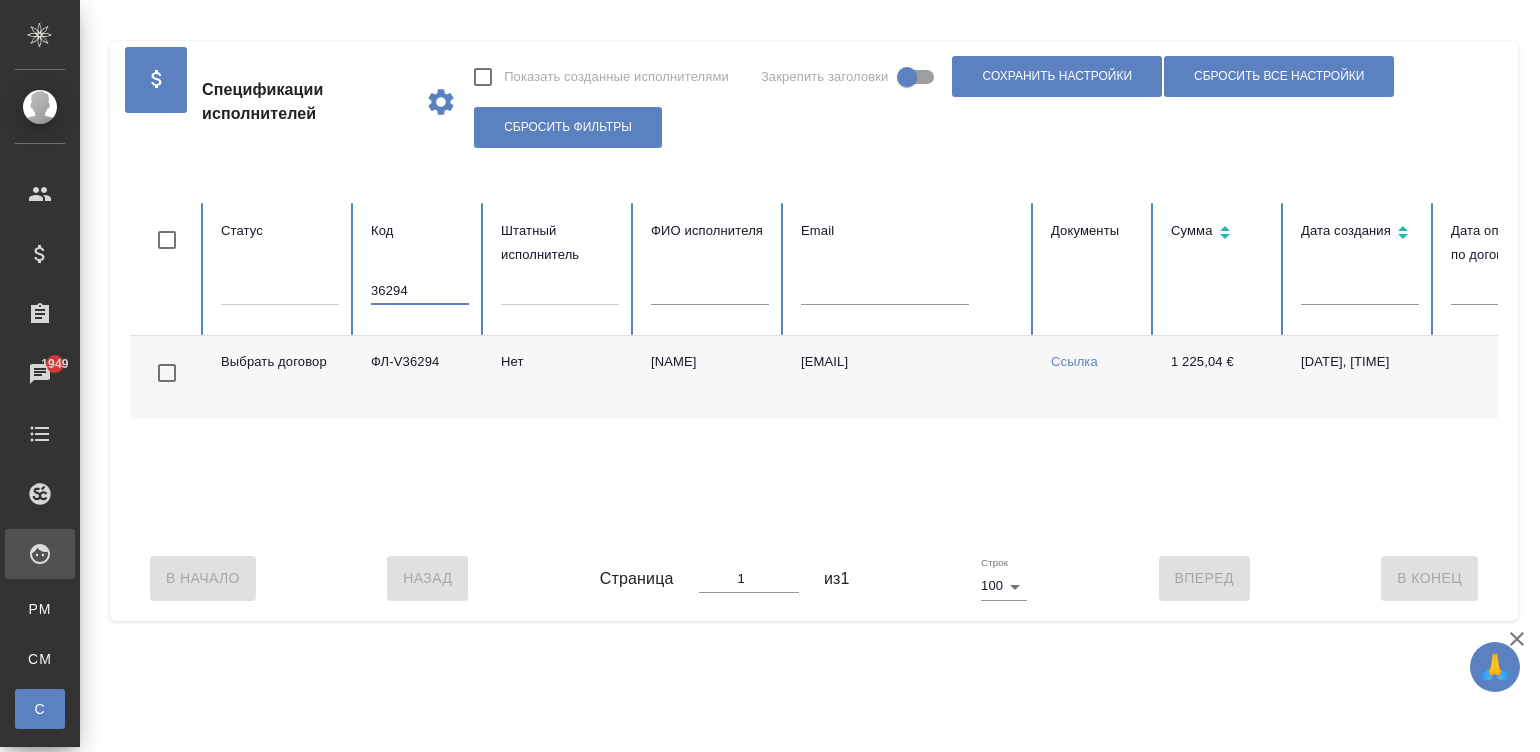 scroll, scrollTop: 0, scrollLeft: 773, axis: horizontal 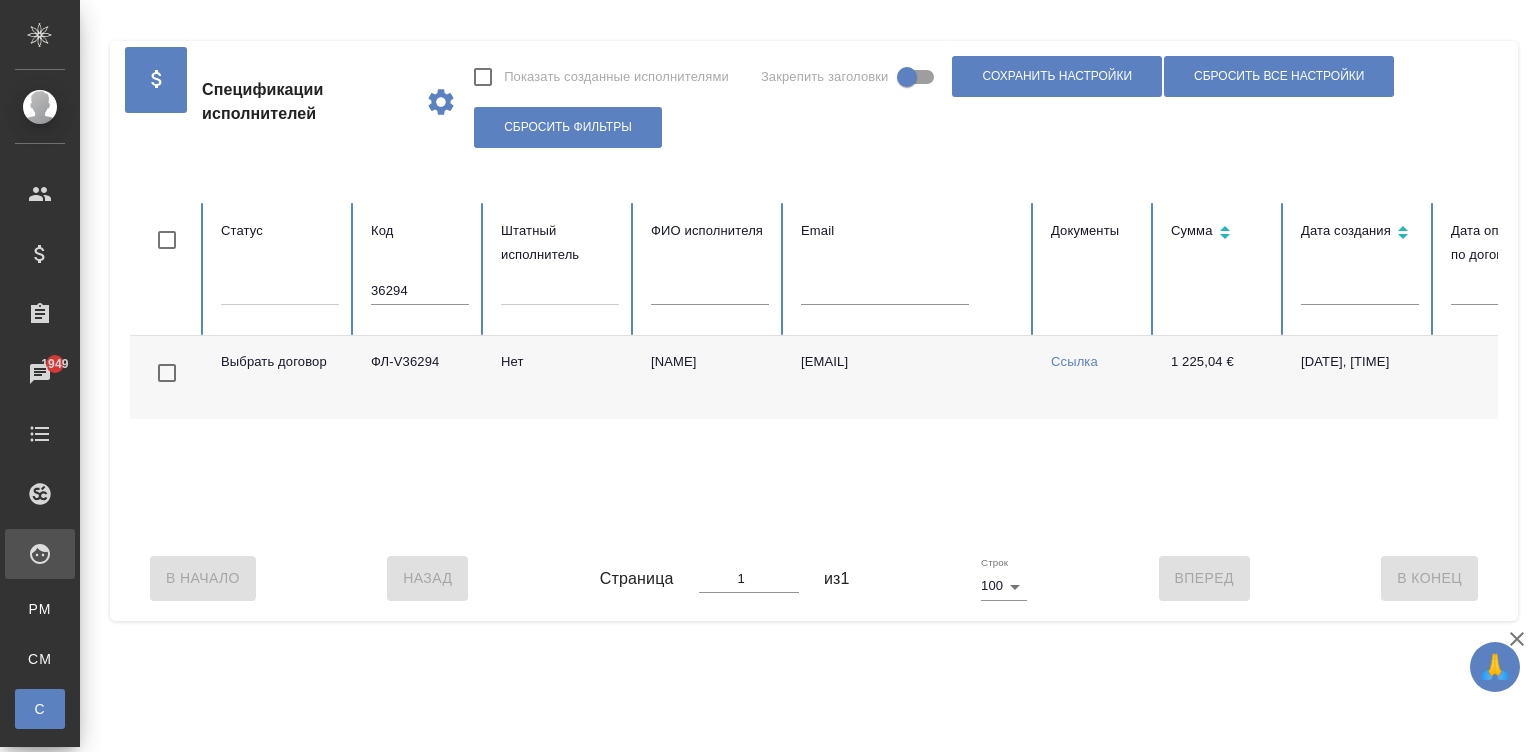 click on "Нет" at bounding box center [560, 377] 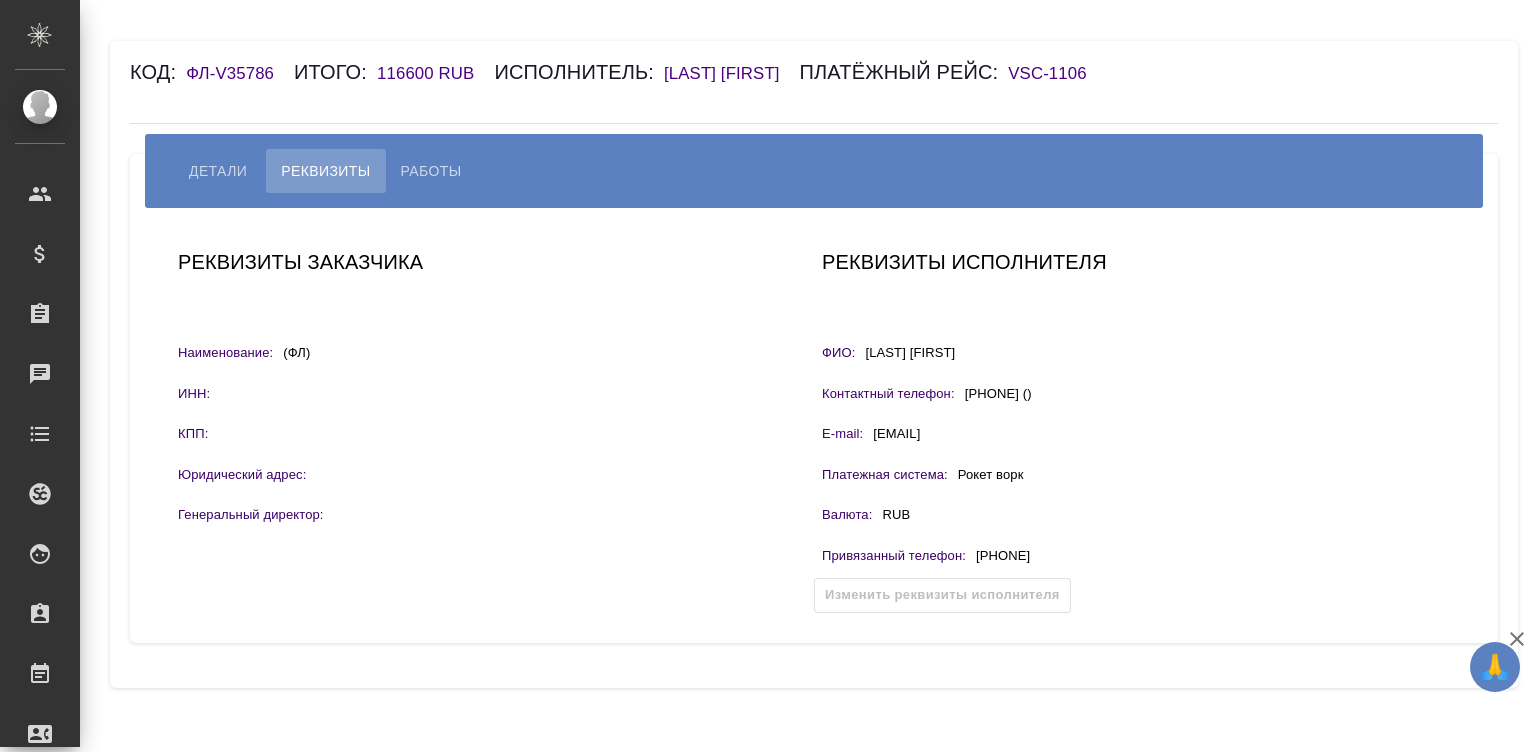 scroll, scrollTop: 0, scrollLeft: 0, axis: both 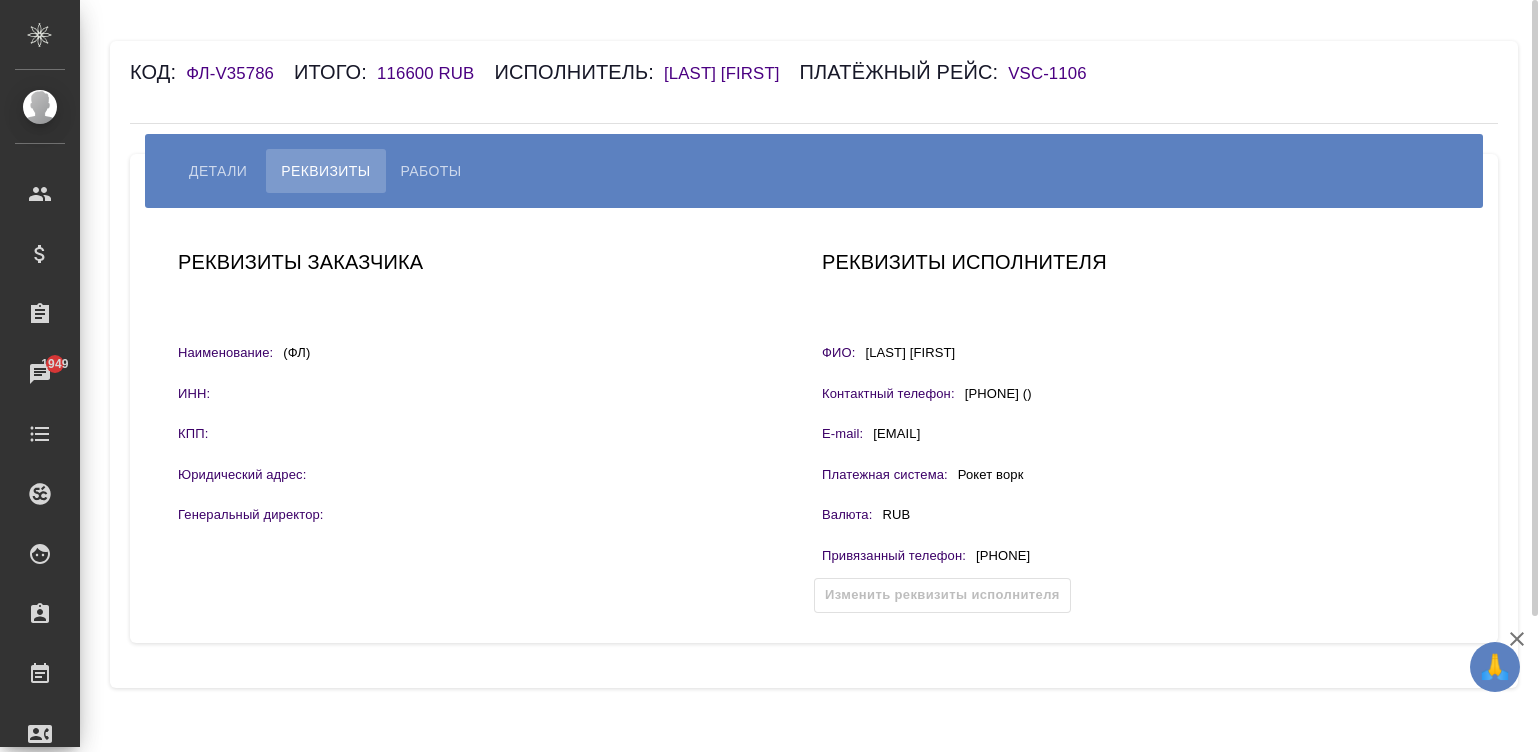 drag, startPoint x: 1085, startPoint y: 561, endPoint x: 980, endPoint y: 565, distance: 105.076164 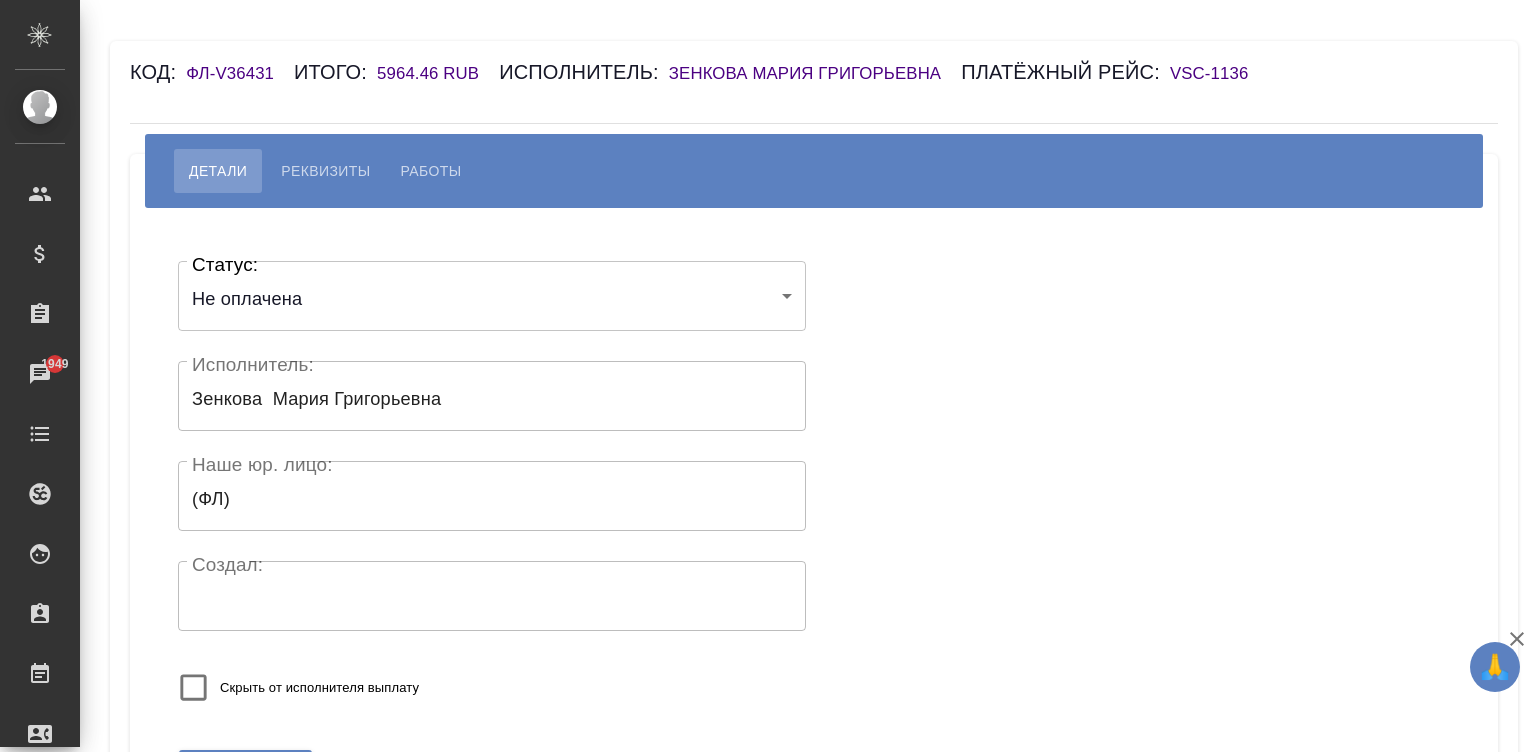 scroll, scrollTop: 0, scrollLeft: 0, axis: both 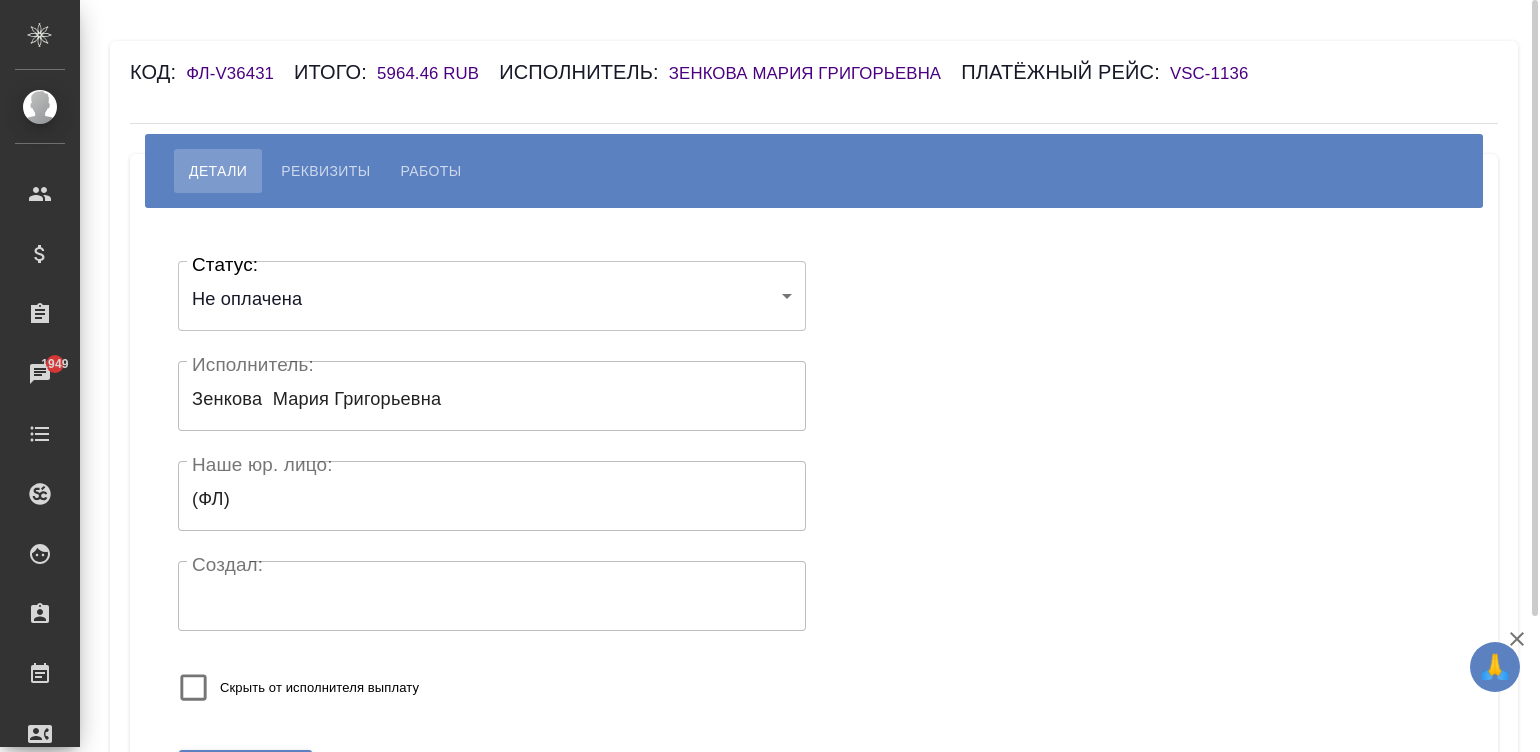 click on "Реквизиты" at bounding box center (325, 171) 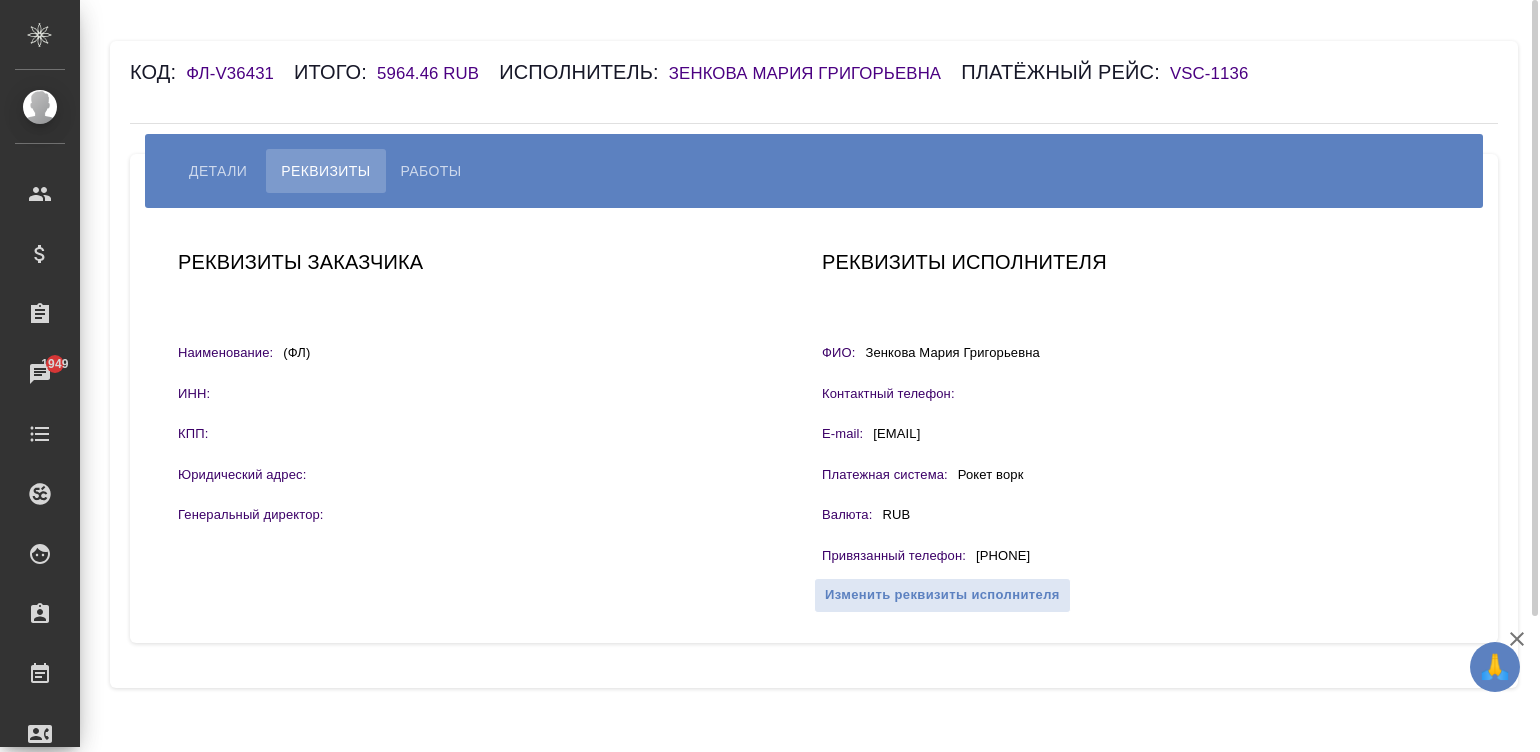 drag, startPoint x: 1080, startPoint y: 545, endPoint x: 985, endPoint y: 557, distance: 95.7549 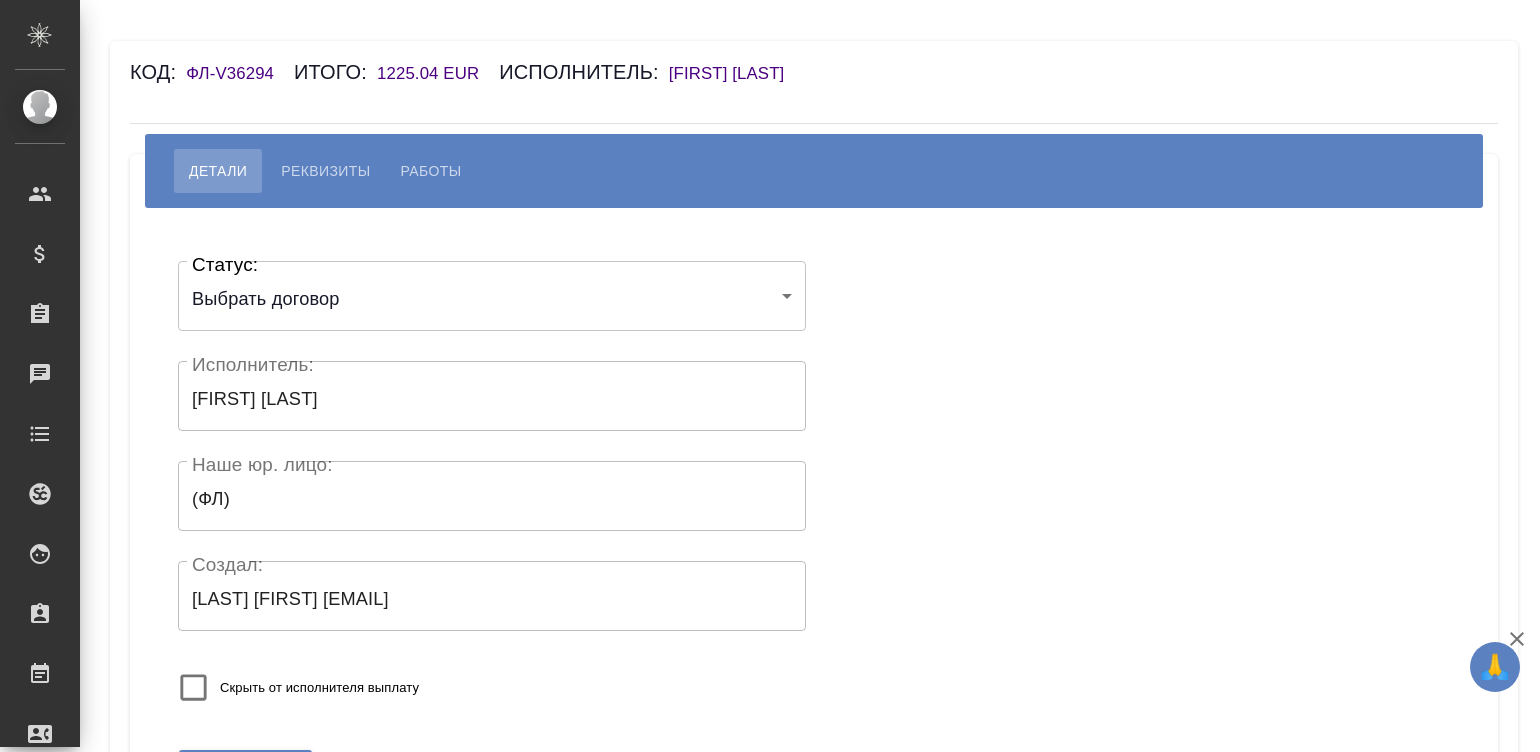 scroll, scrollTop: 0, scrollLeft: 0, axis: both 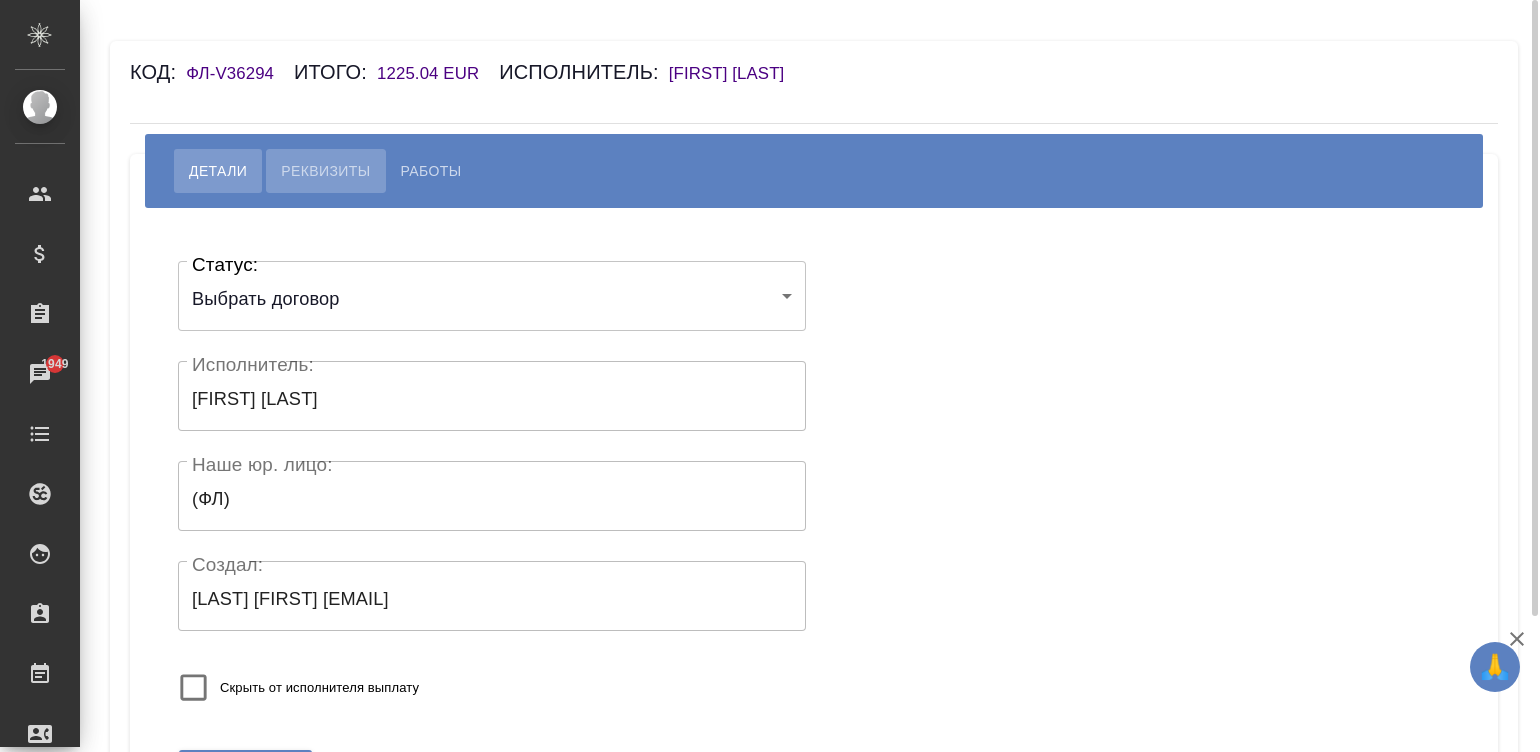 click on "Реквизиты" at bounding box center (325, 171) 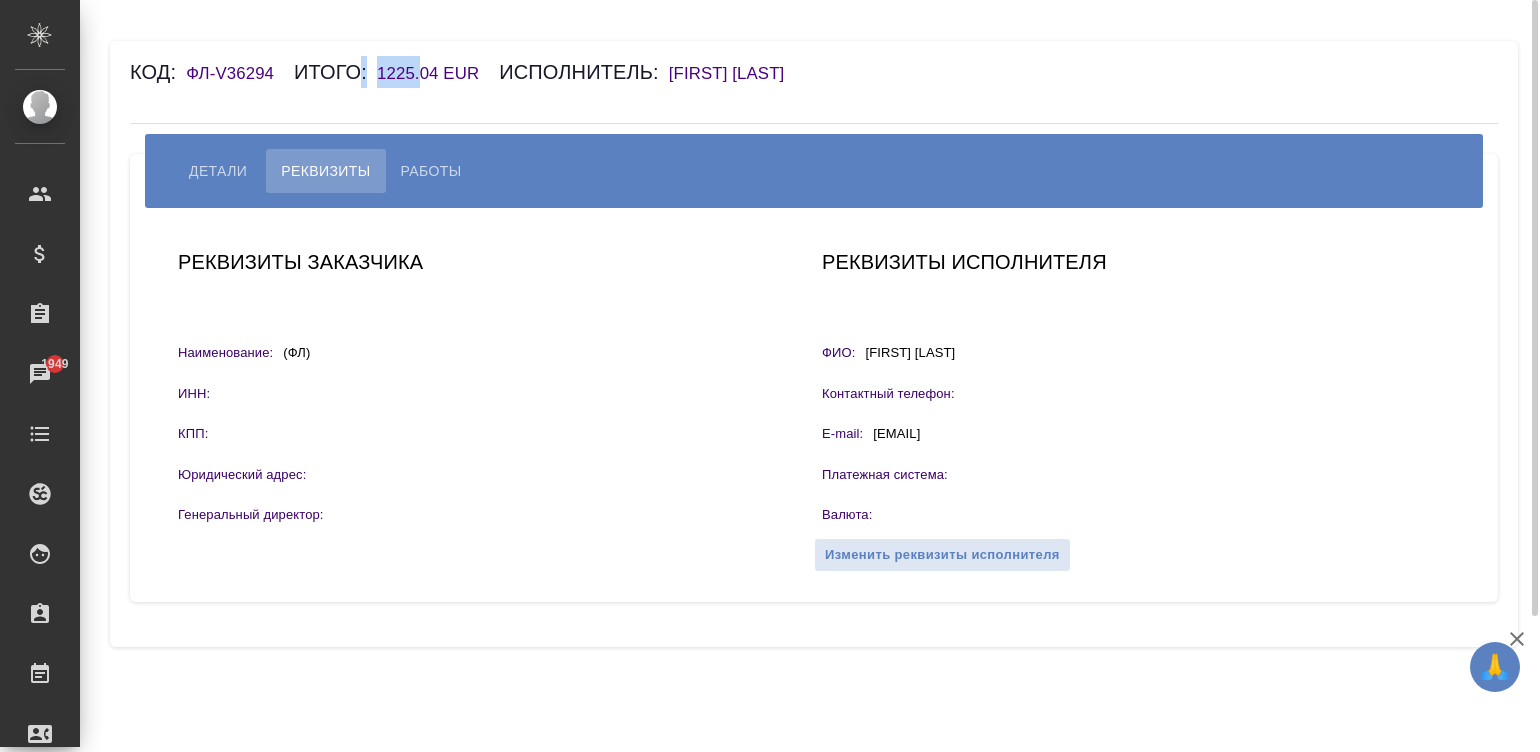 drag, startPoint x: 364, startPoint y: 68, endPoint x: 423, endPoint y: 74, distance: 59.3043 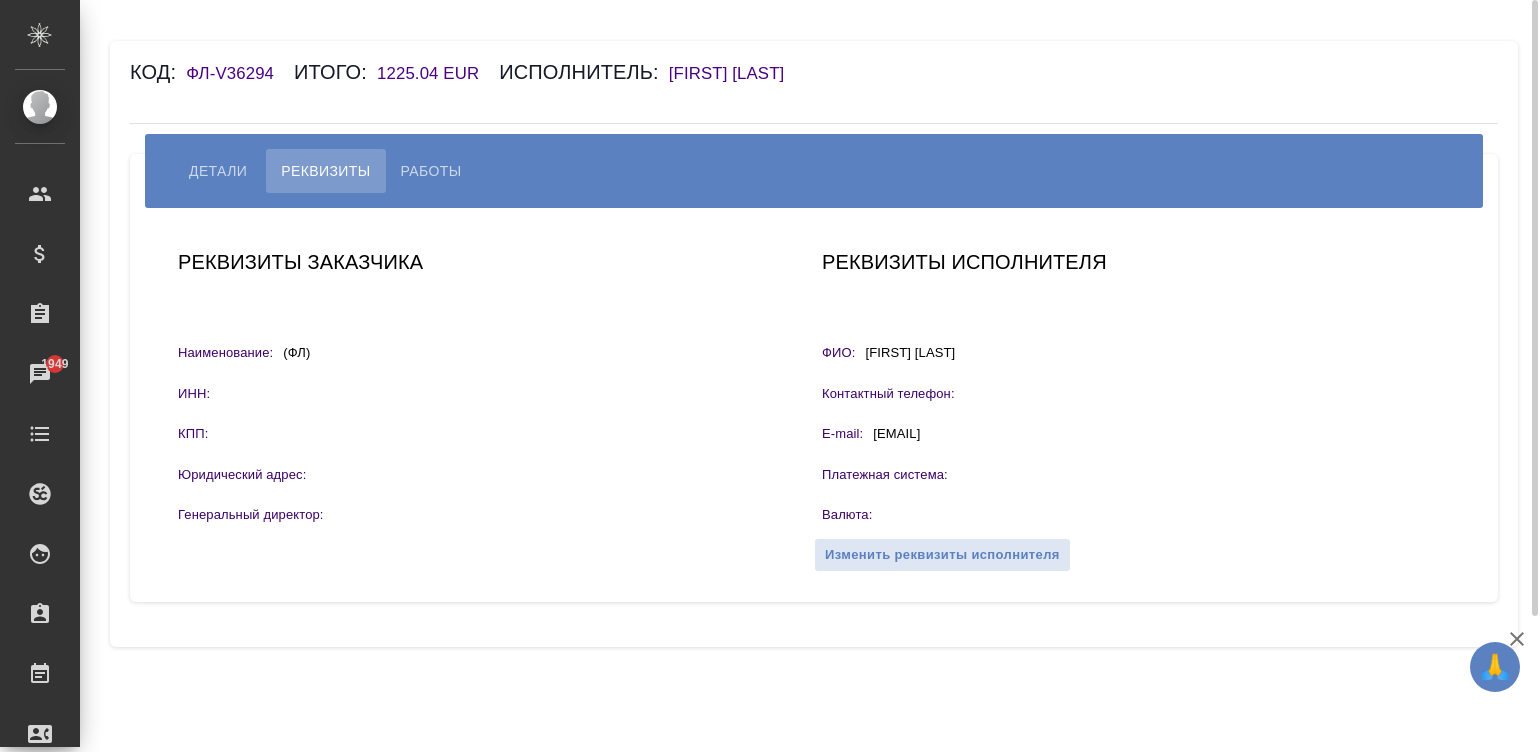 click on "1225.04 EUR" at bounding box center (438, 73) 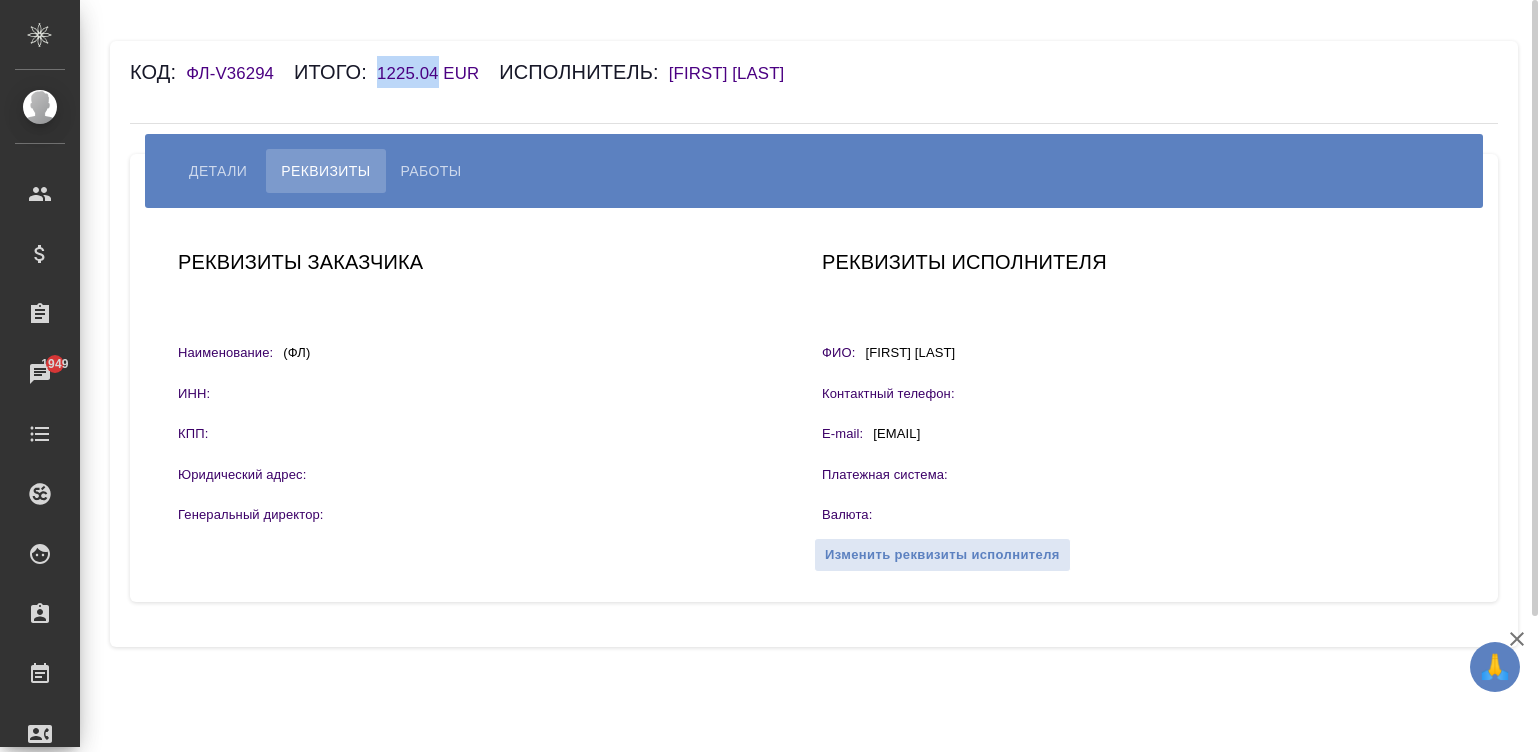 drag, startPoint x: 368, startPoint y: 75, endPoint x: 437, endPoint y: 80, distance: 69.18092 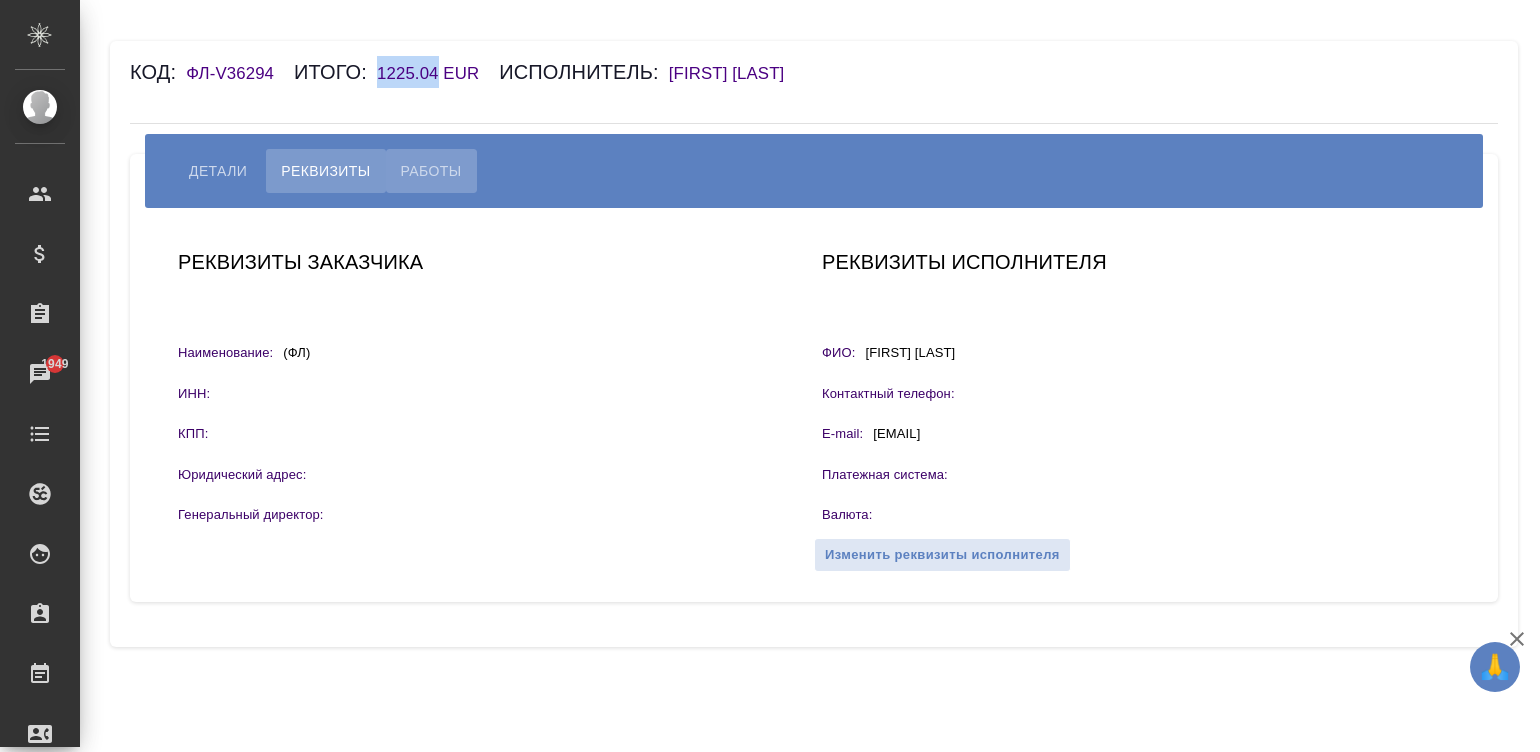 click on "Работы" at bounding box center (431, 171) 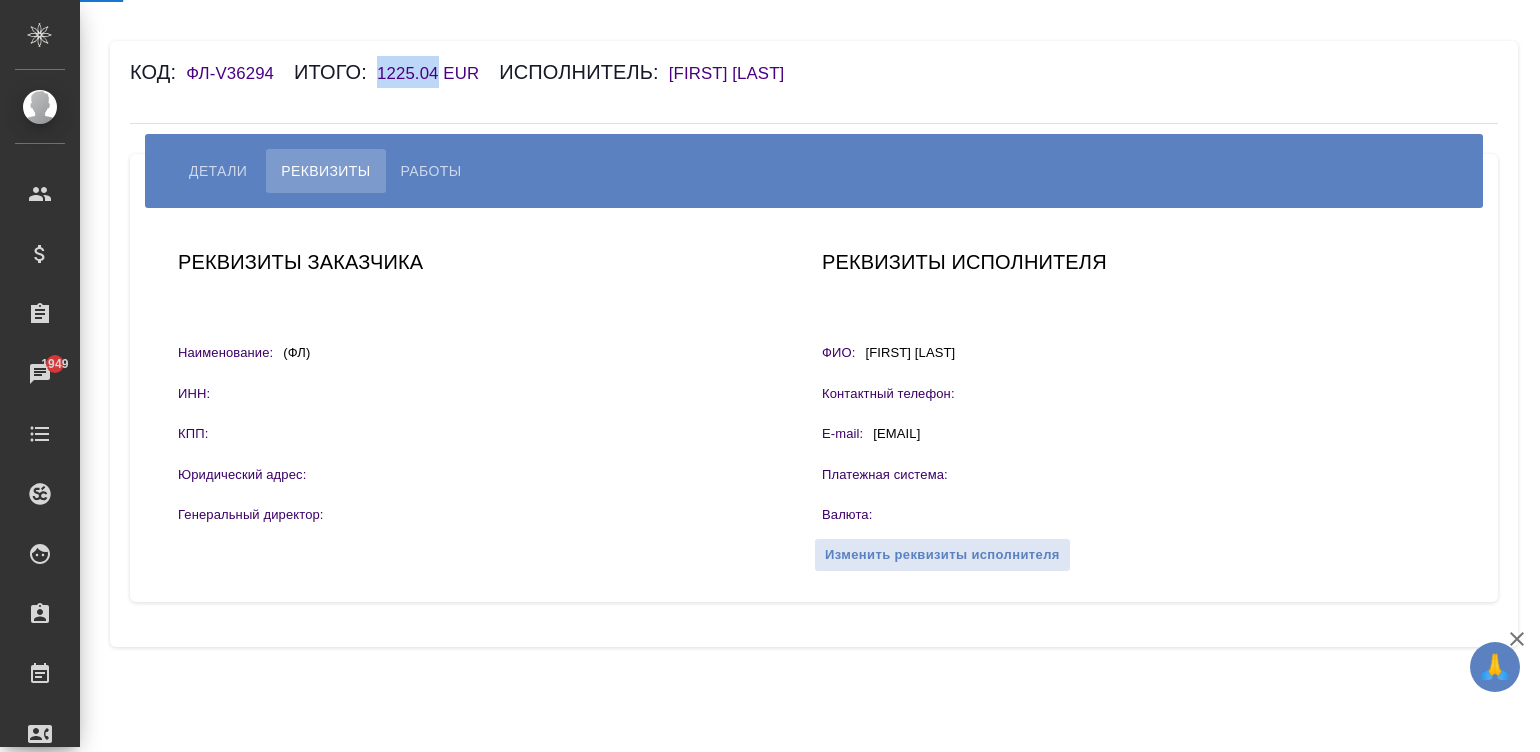select on "10" 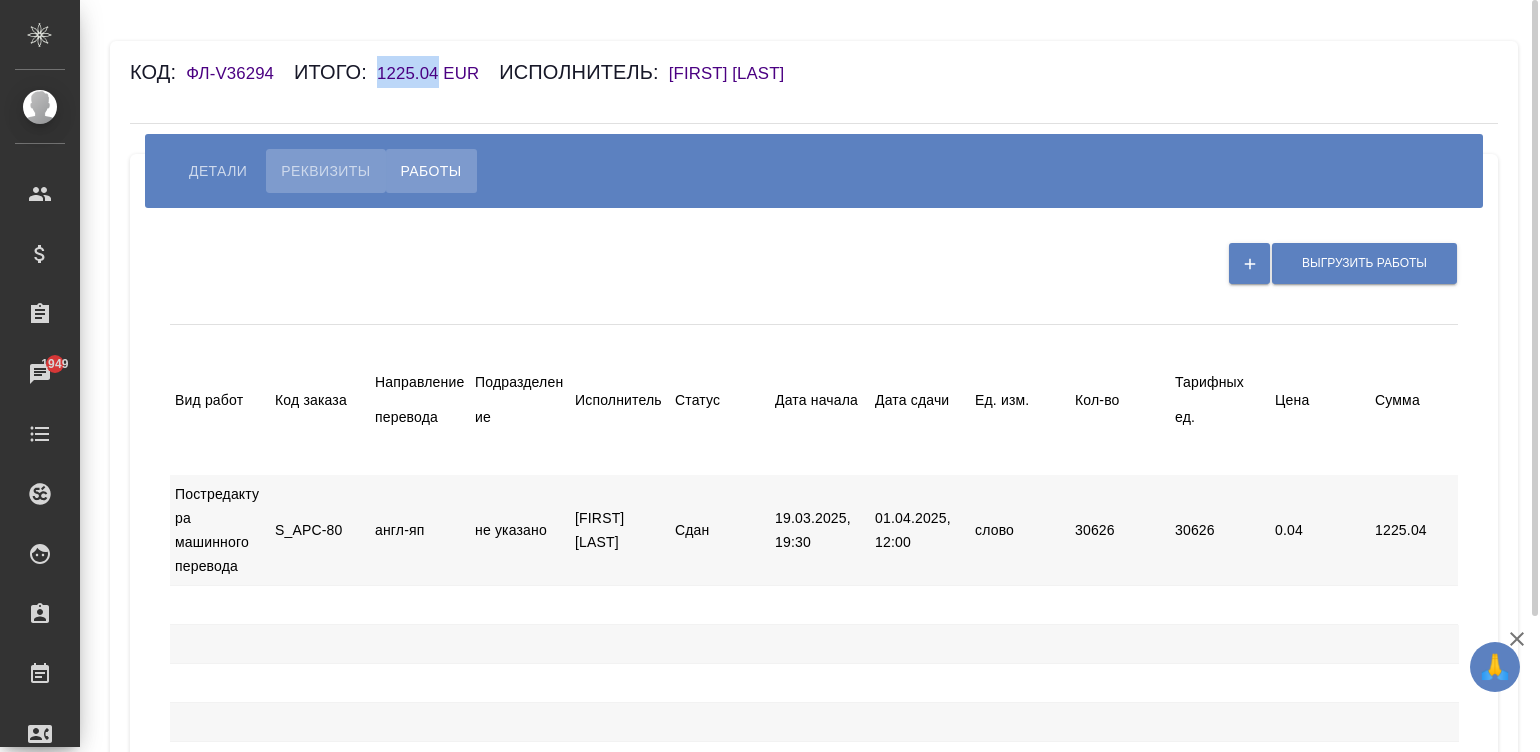 click on "Реквизиты" at bounding box center (325, 171) 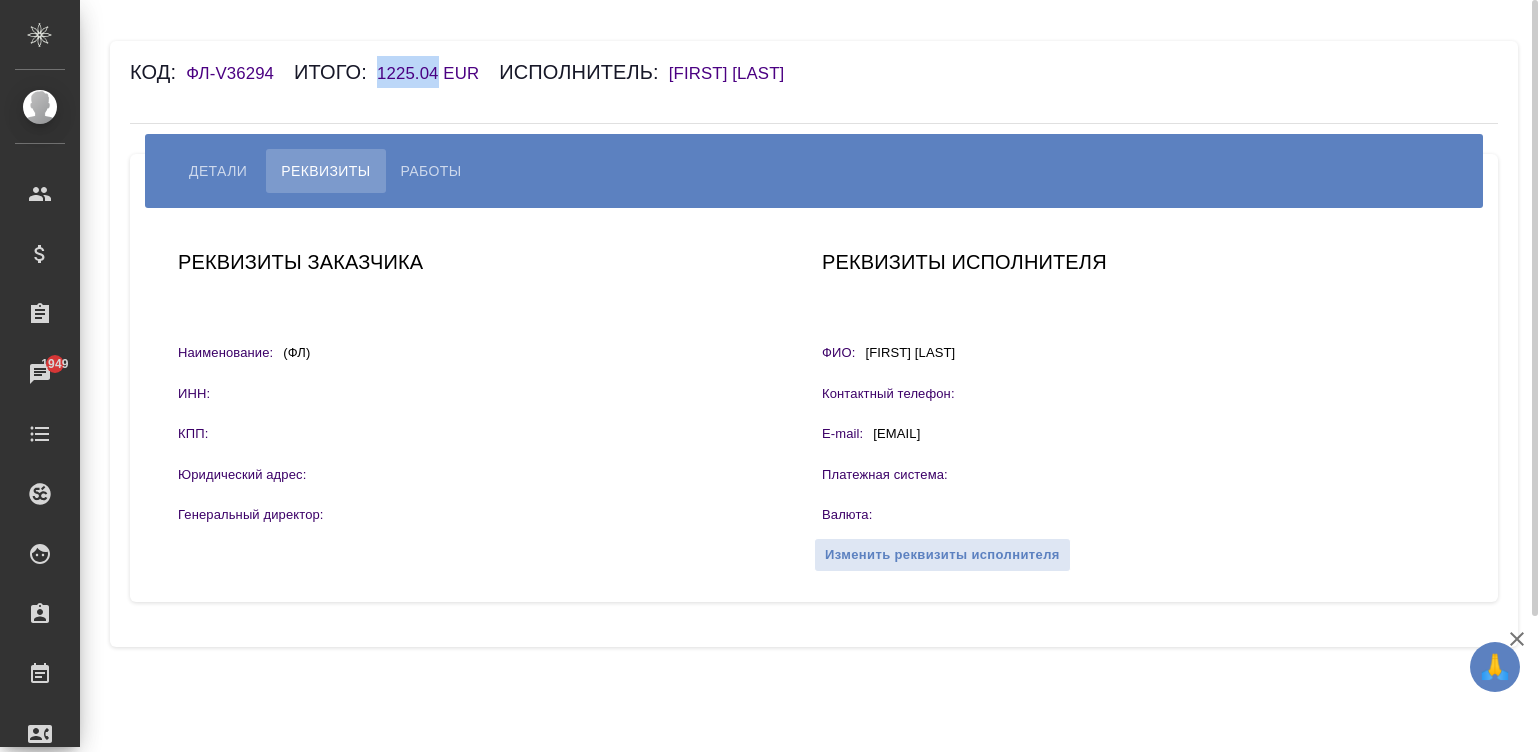 click on "[NAME]" at bounding box center (737, 73) 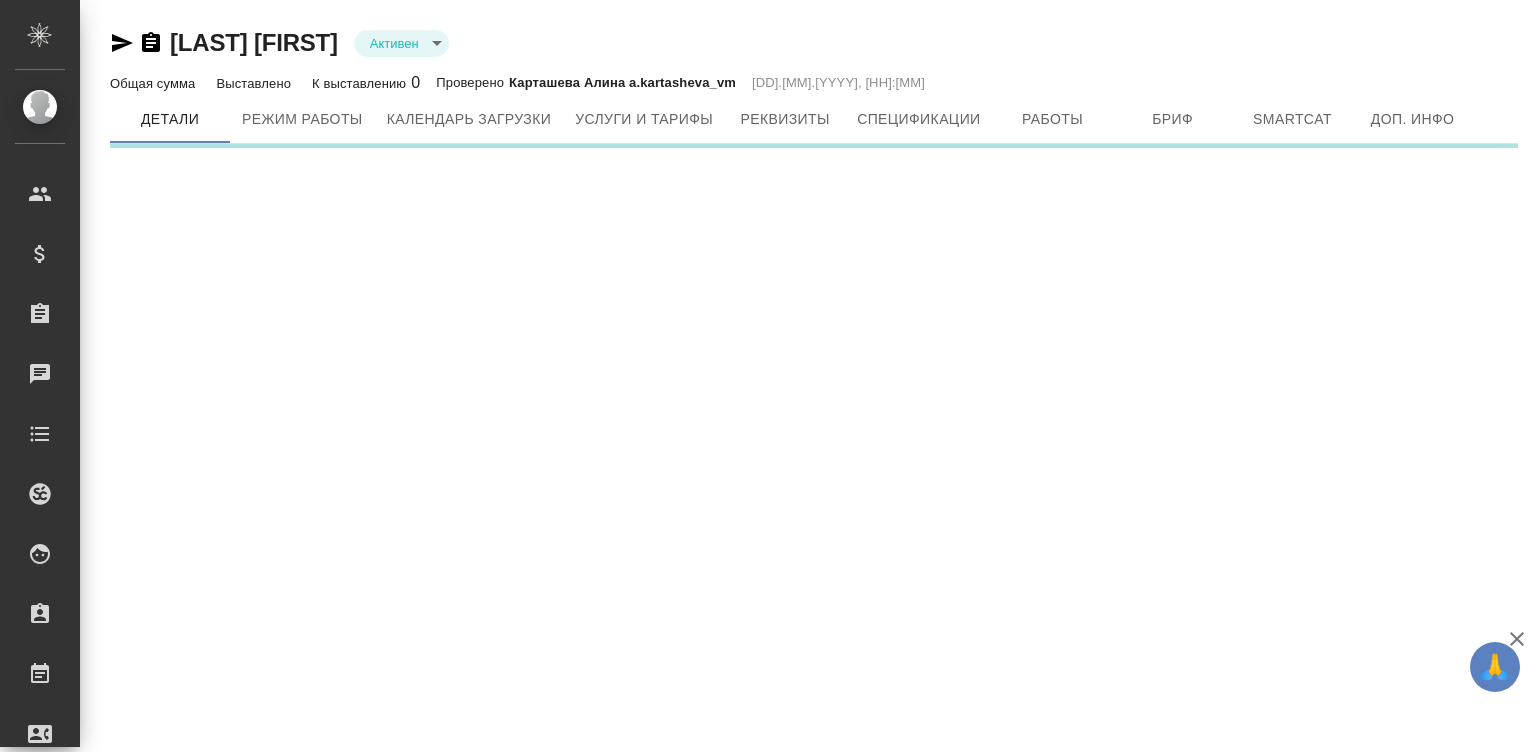 scroll, scrollTop: 0, scrollLeft: 0, axis: both 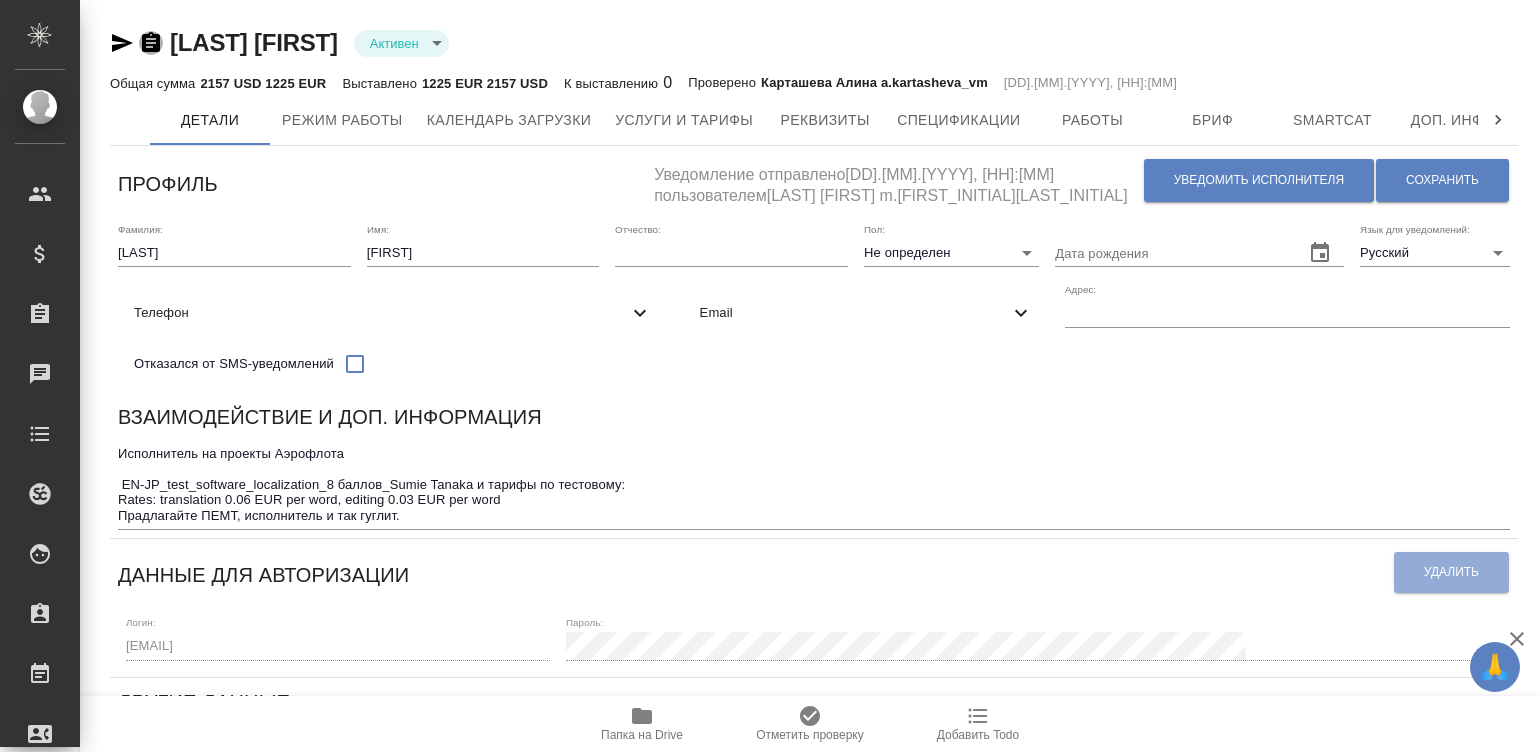 click 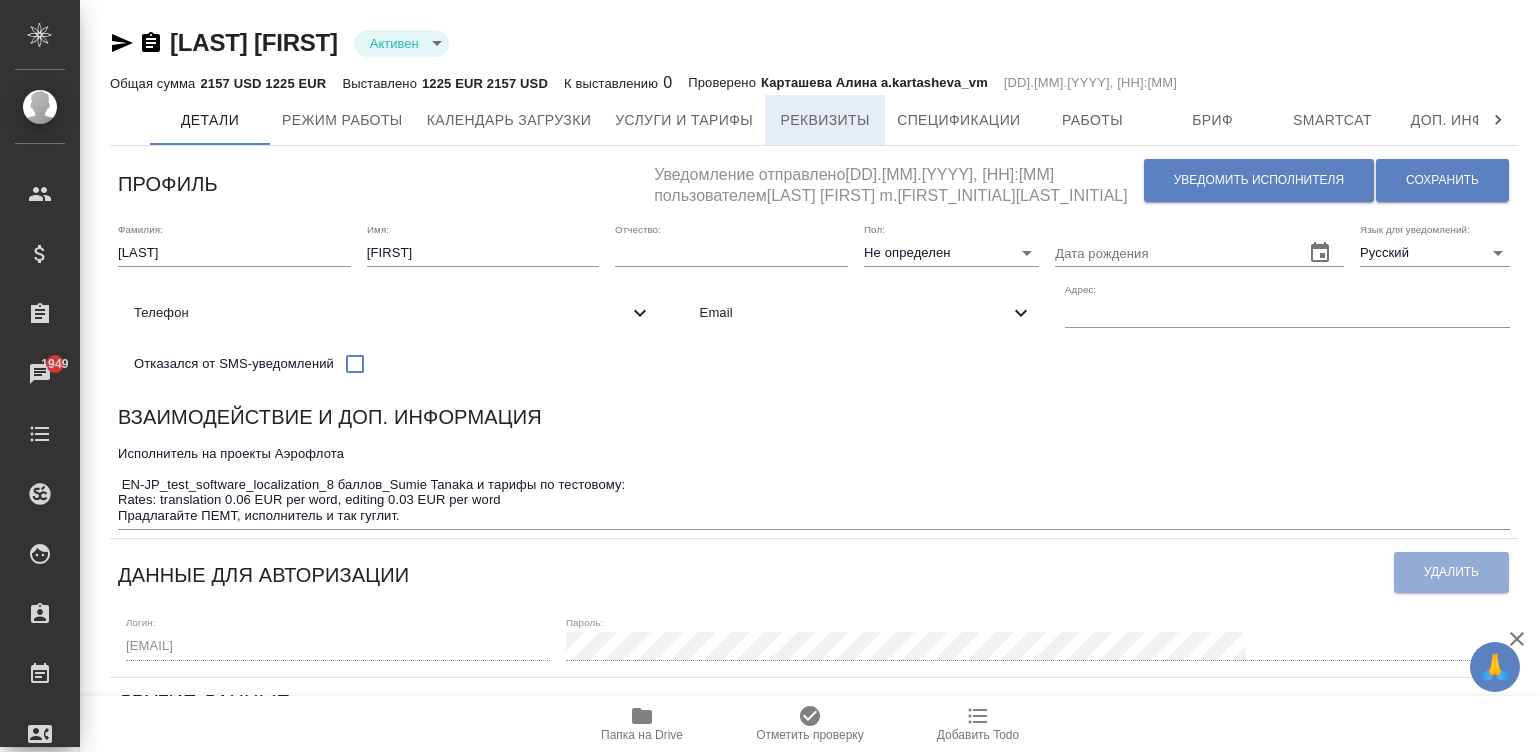 click on "Реквизиты" at bounding box center [825, 120] 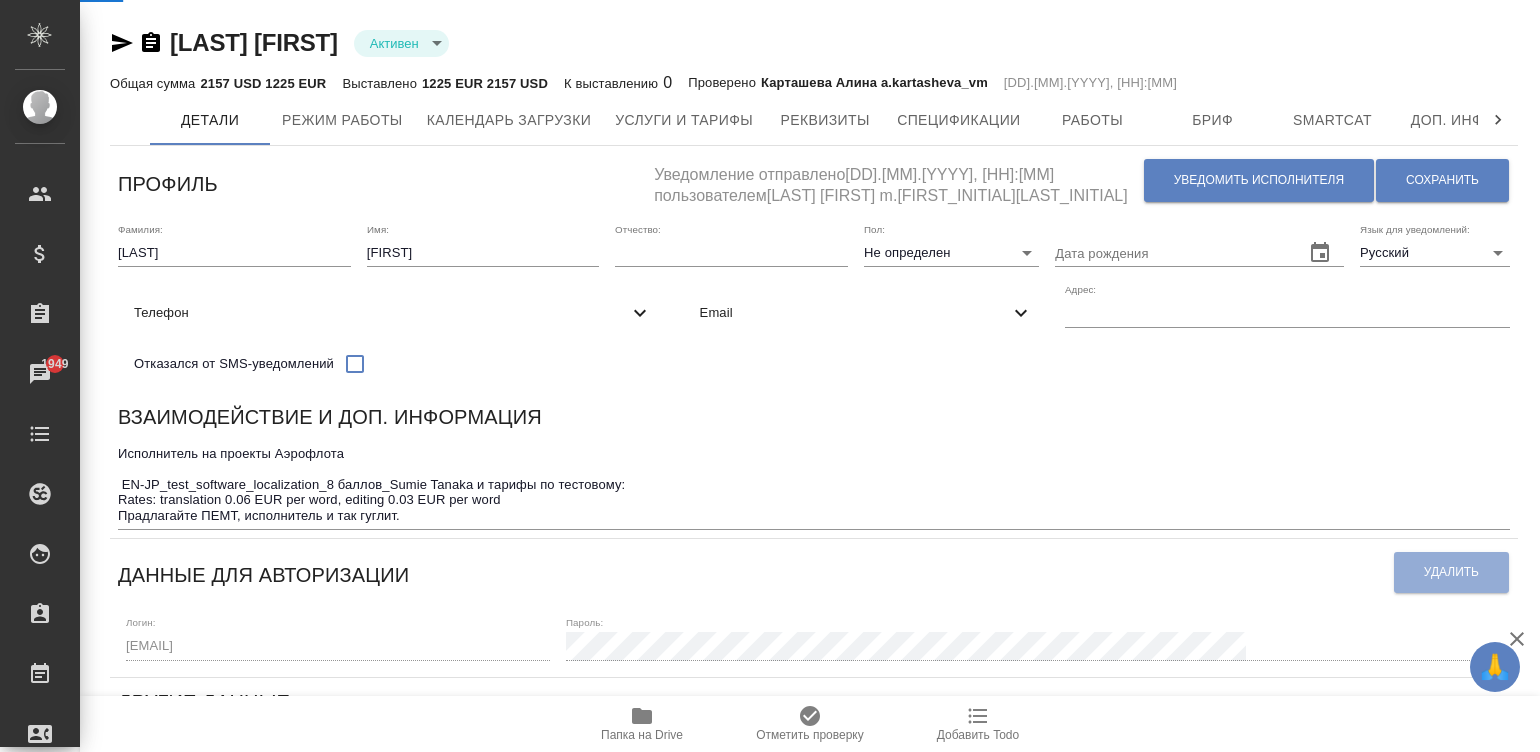 select on "10" 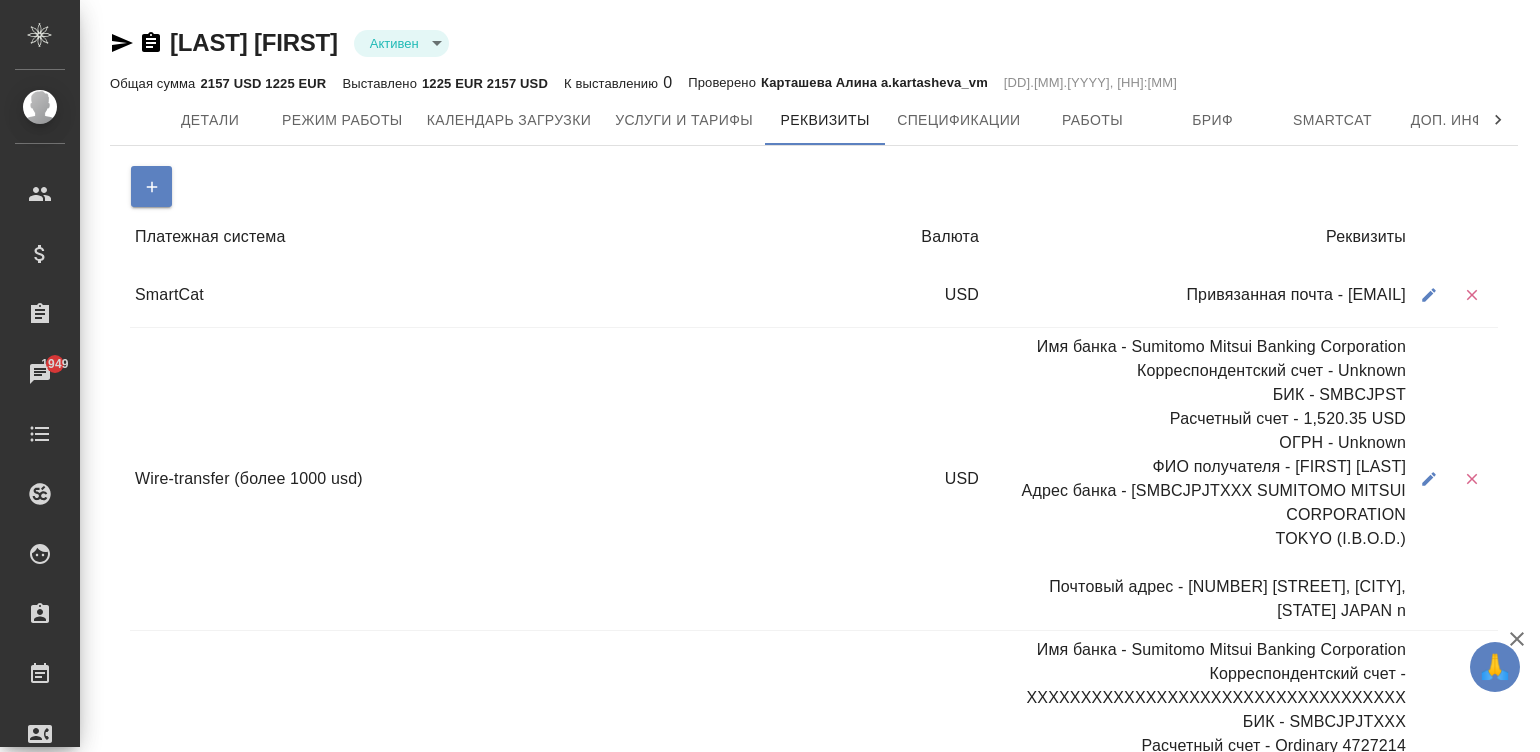 drag, startPoint x: 1402, startPoint y: 289, endPoint x: 1248, endPoint y: 291, distance: 154.01299 